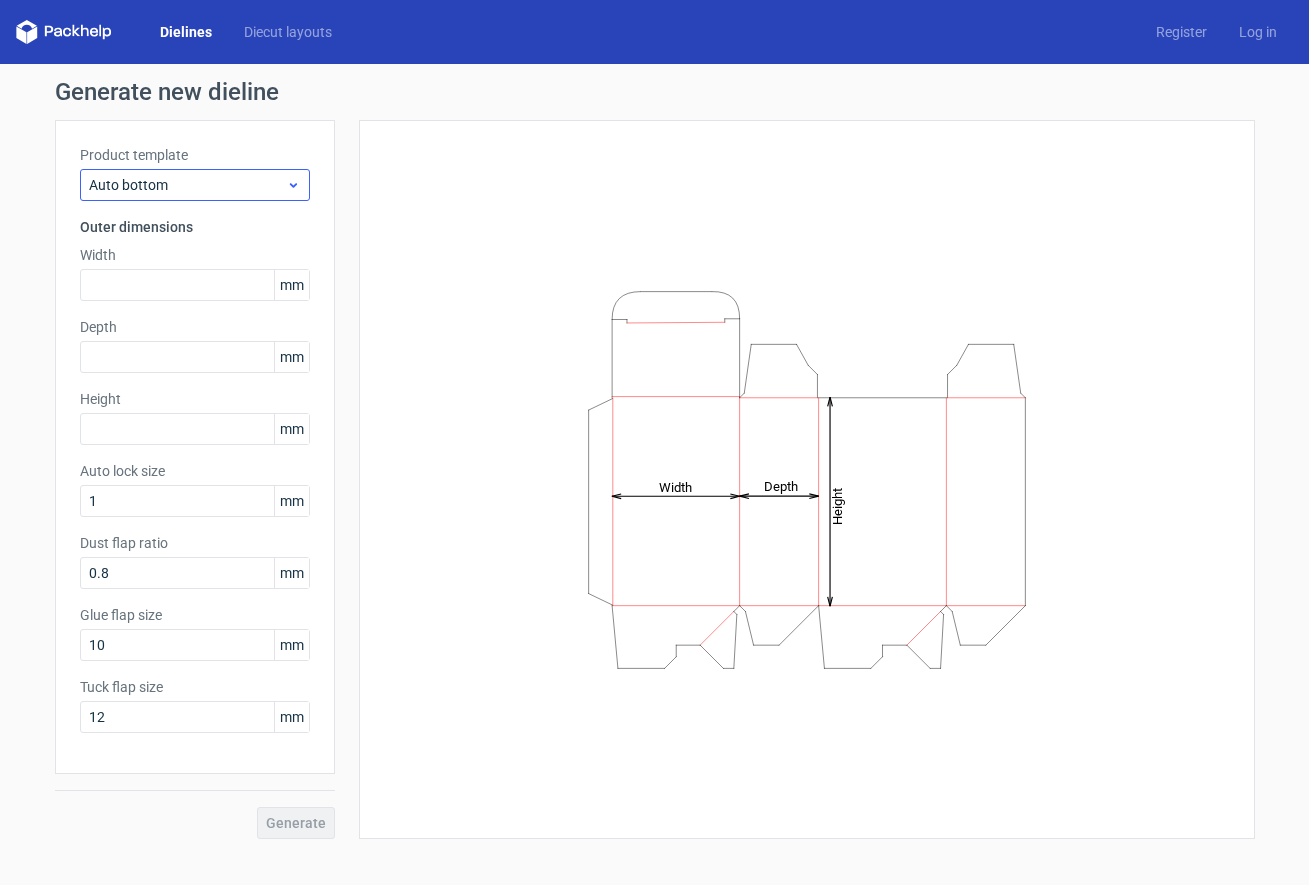 scroll, scrollTop: 0, scrollLeft: 0, axis: both 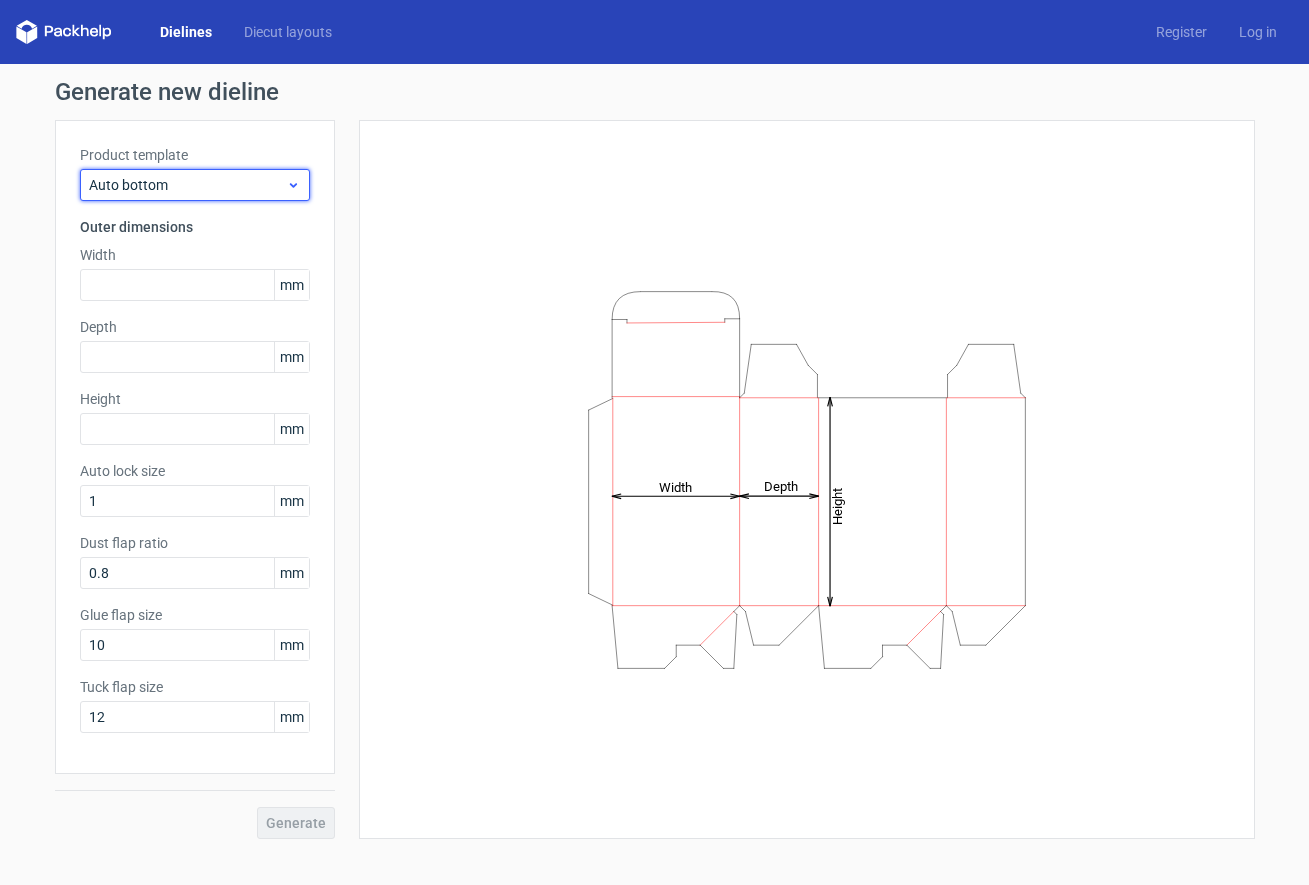 click 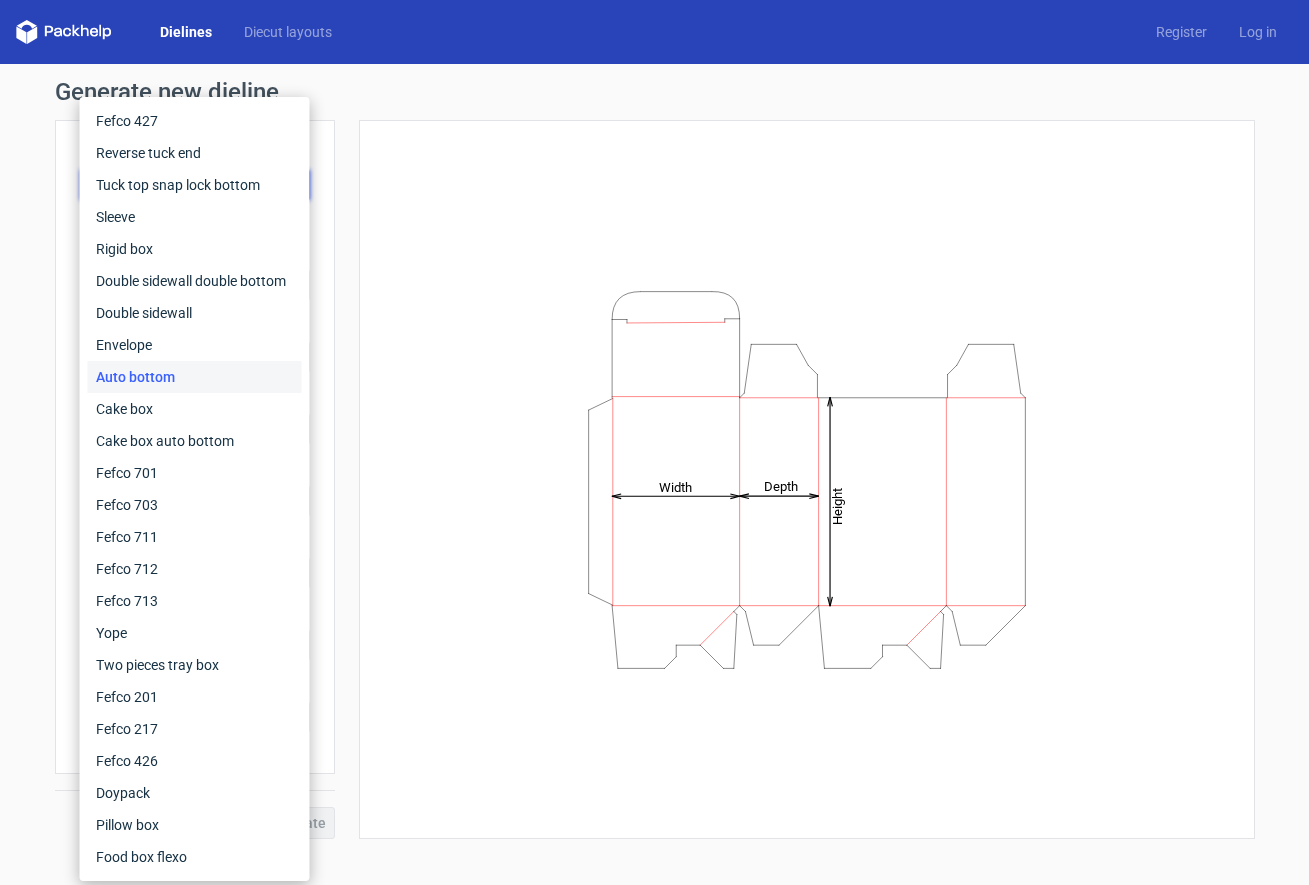 click on "Height   Depth   Width" at bounding box center (807, 479) 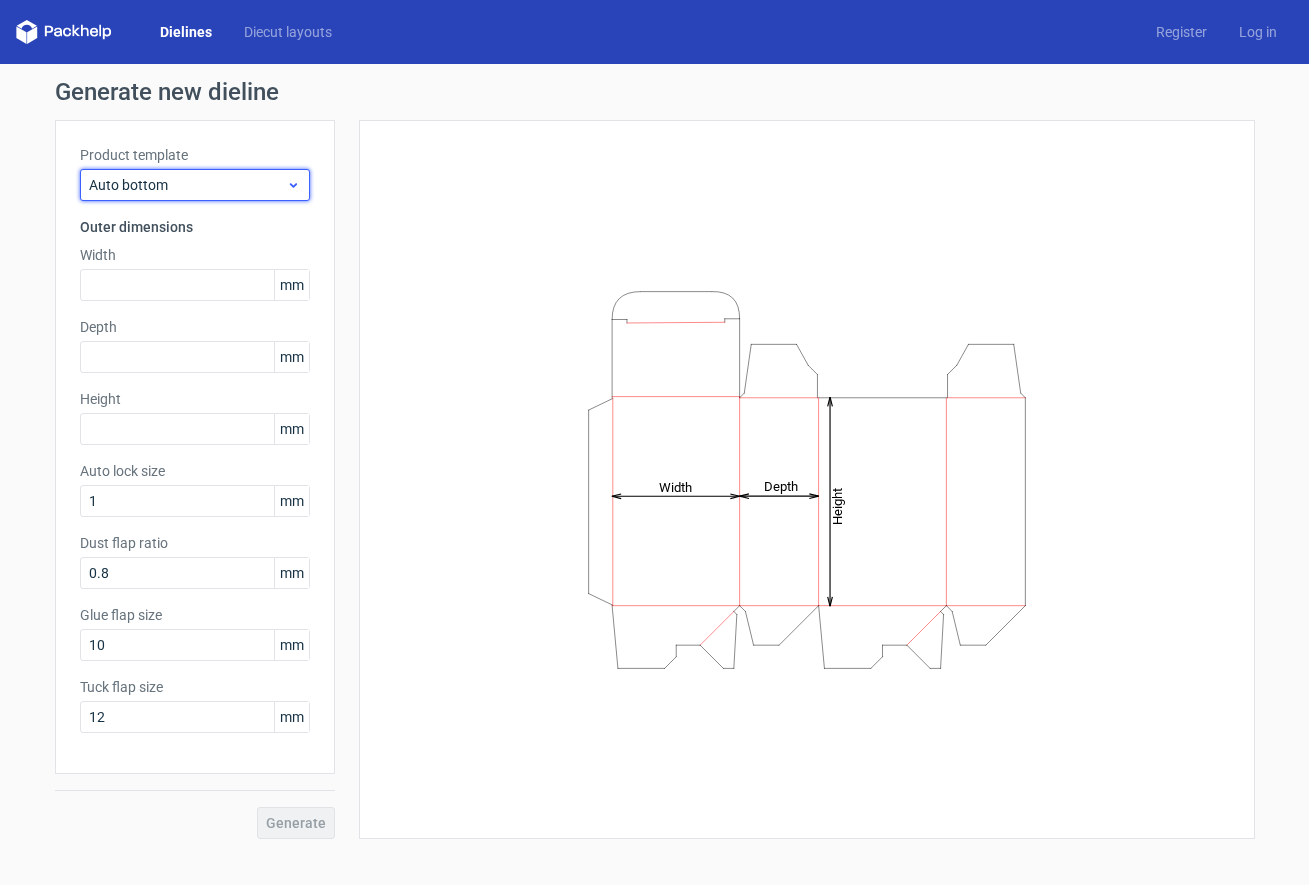 click on "Auto bottom" at bounding box center [187, 185] 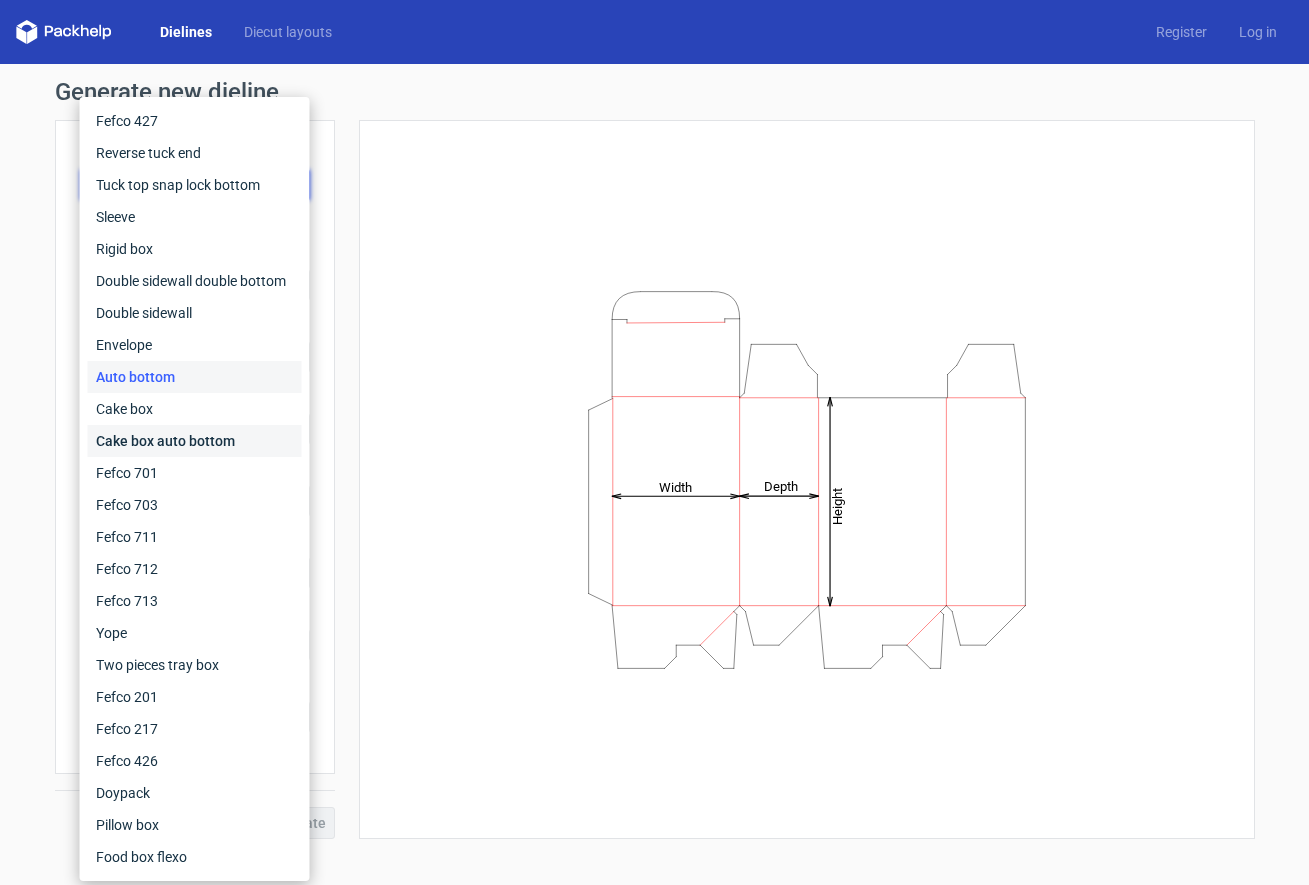 click on "Cake box auto bottom" at bounding box center (195, 441) 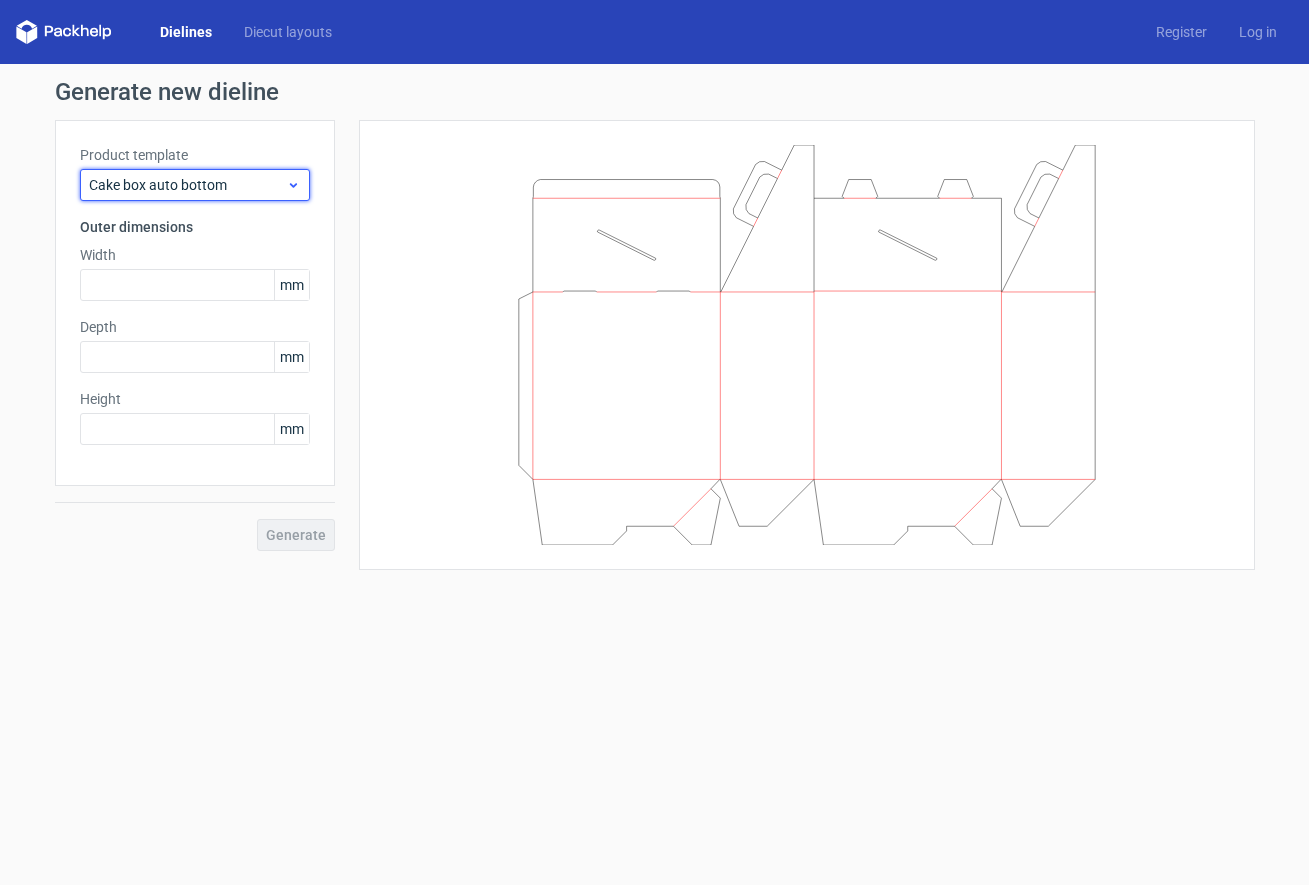 click on "Cake box auto bottom" at bounding box center (187, 185) 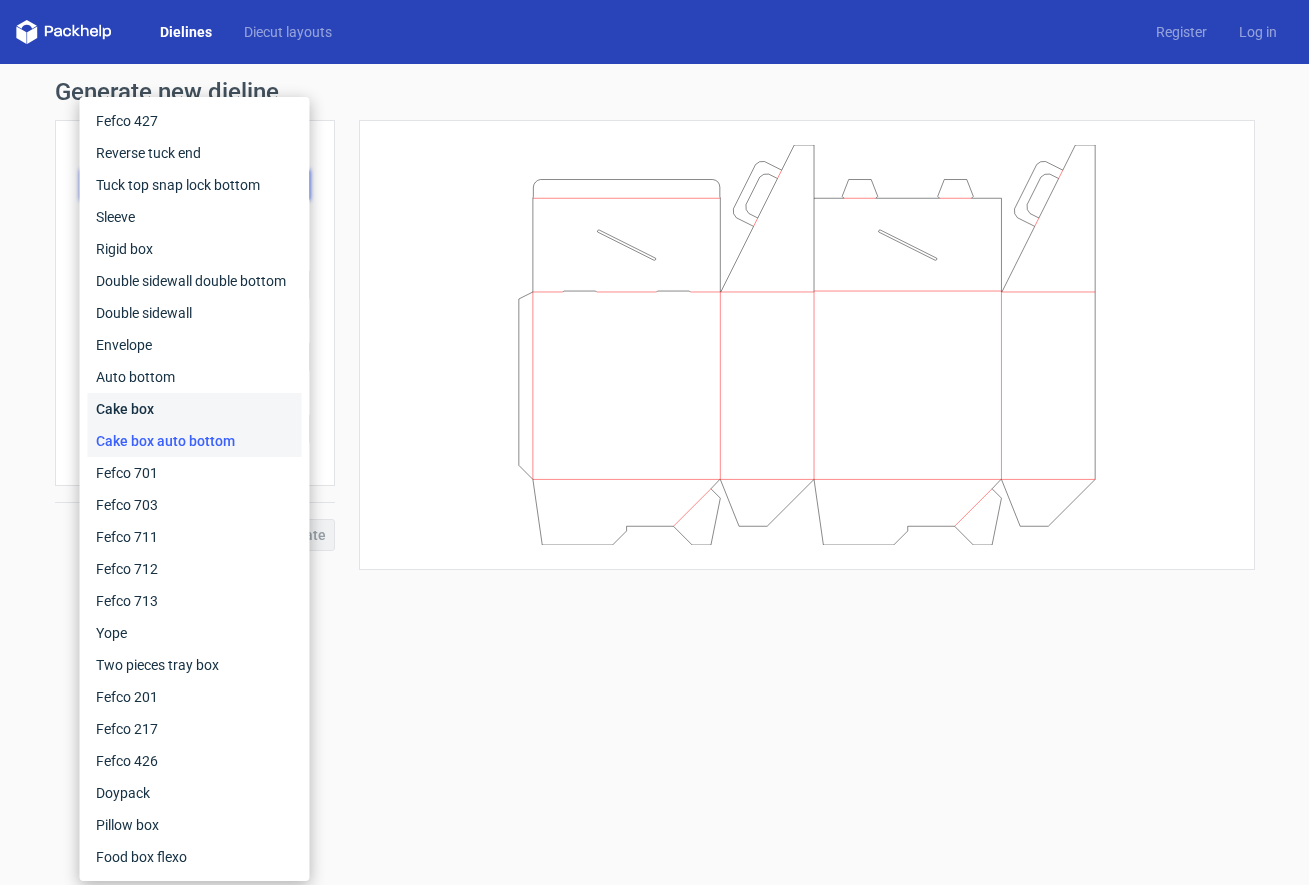 click on "Cake box" at bounding box center (195, 409) 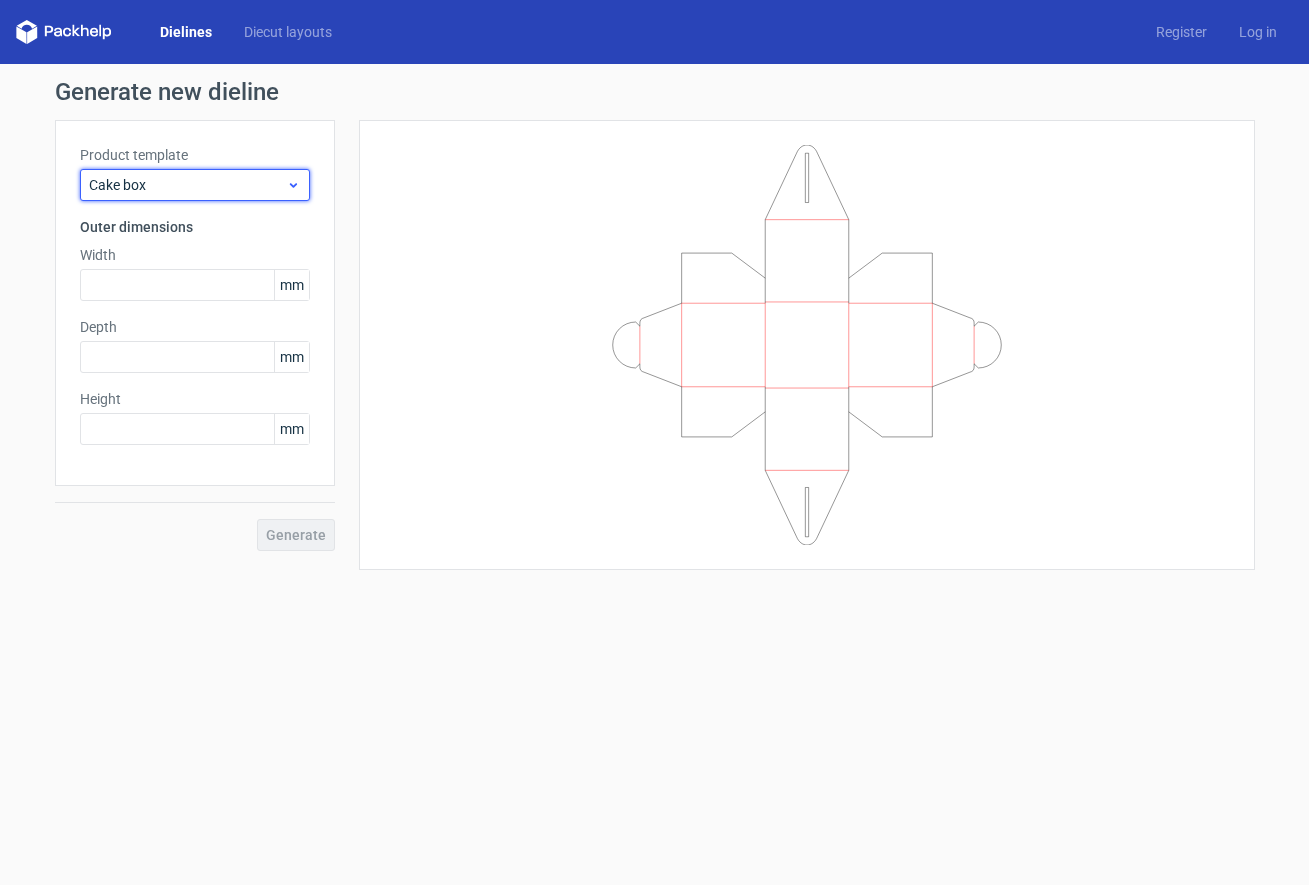 click on "Cake box" at bounding box center (187, 185) 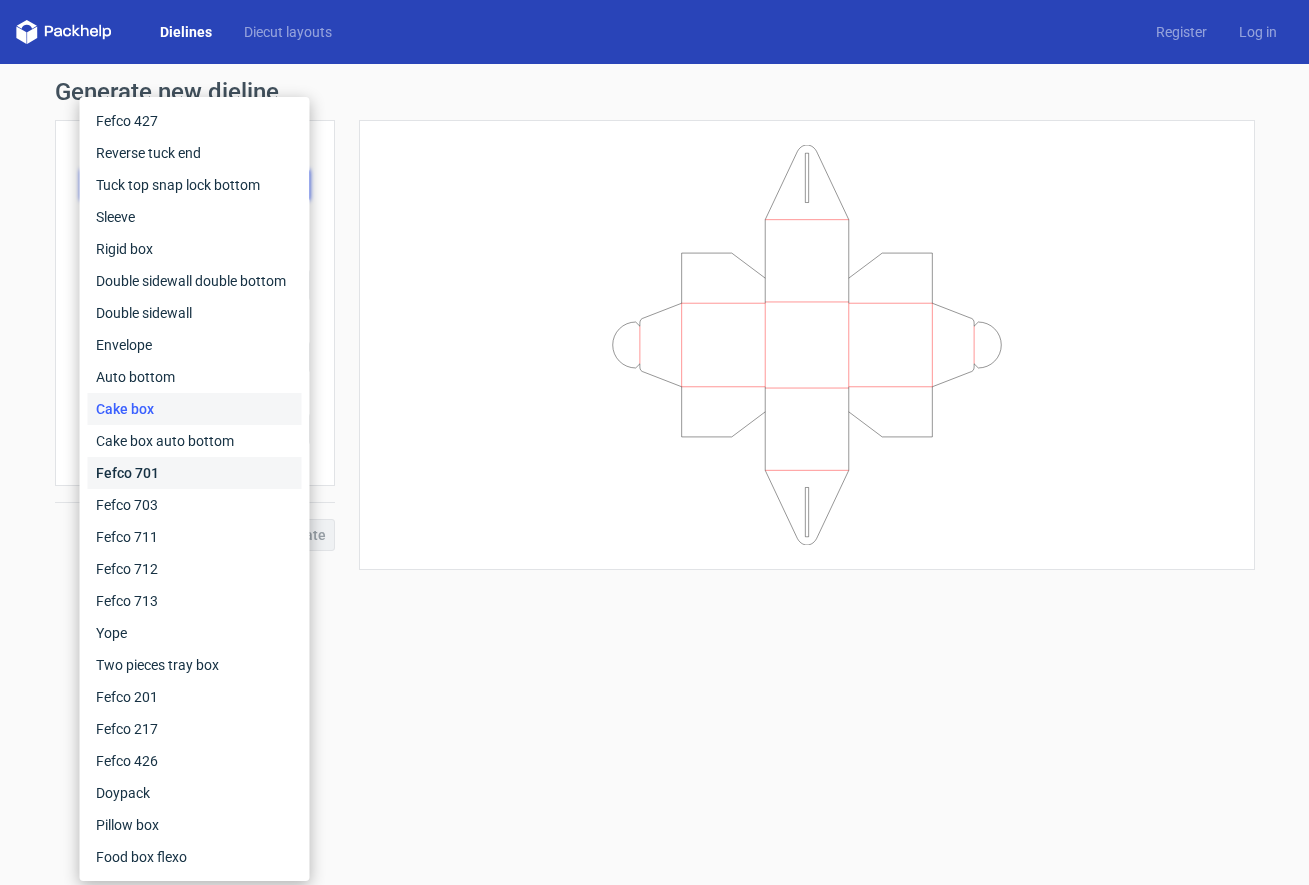 click on "Fefco 701" at bounding box center (195, 473) 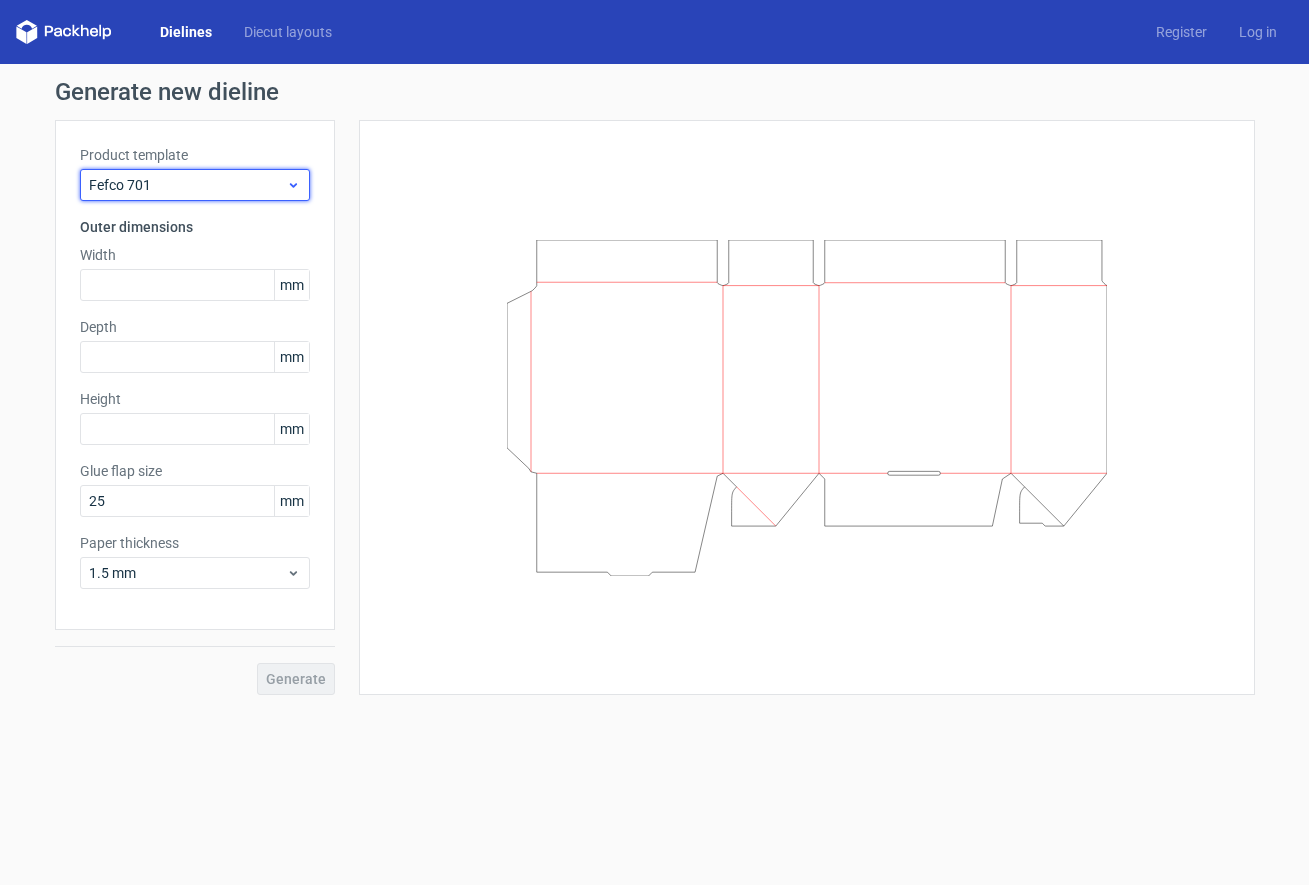 click on "Fefco 701" at bounding box center [187, 185] 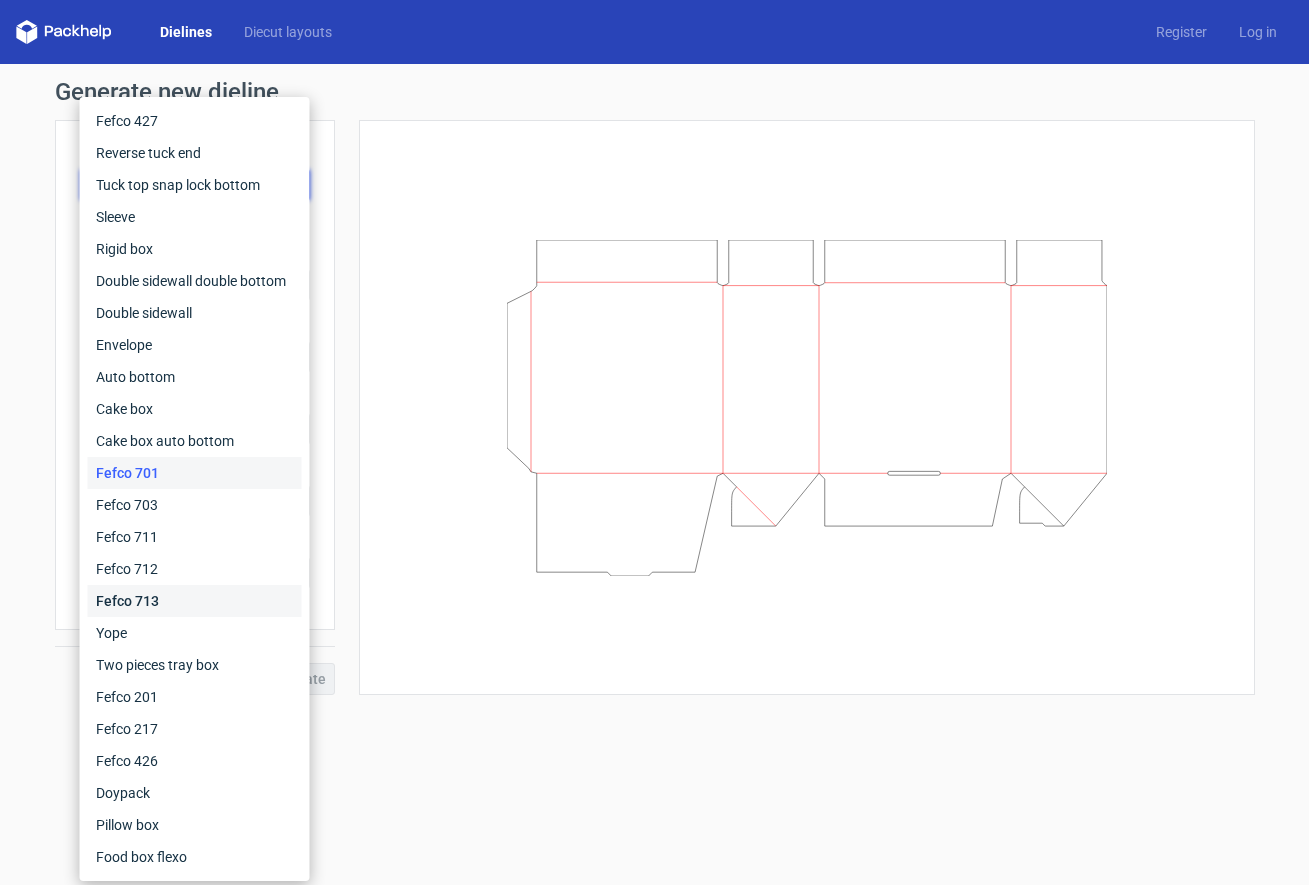 click on "Fefco 713" at bounding box center [195, 601] 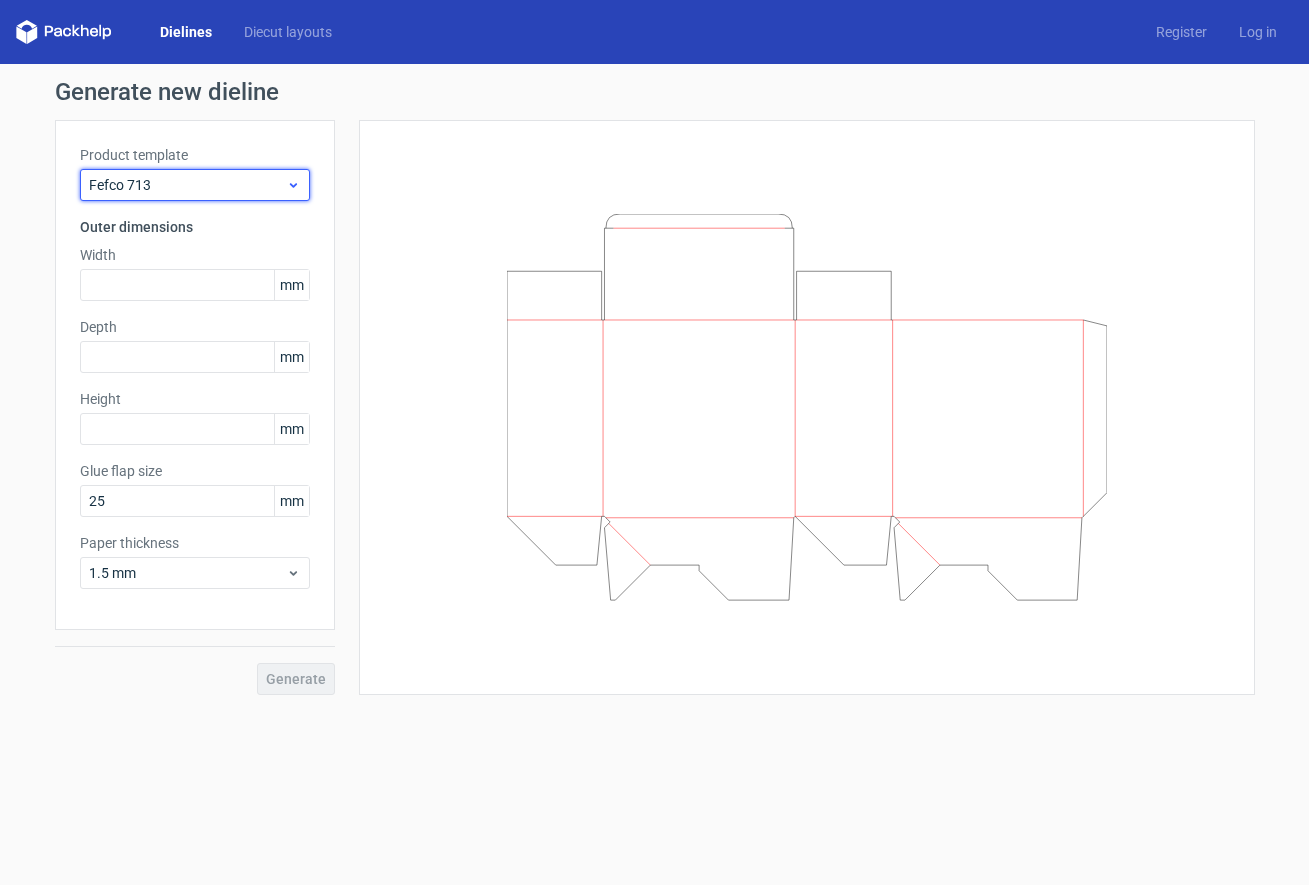 click on "Fefco 713" at bounding box center [187, 185] 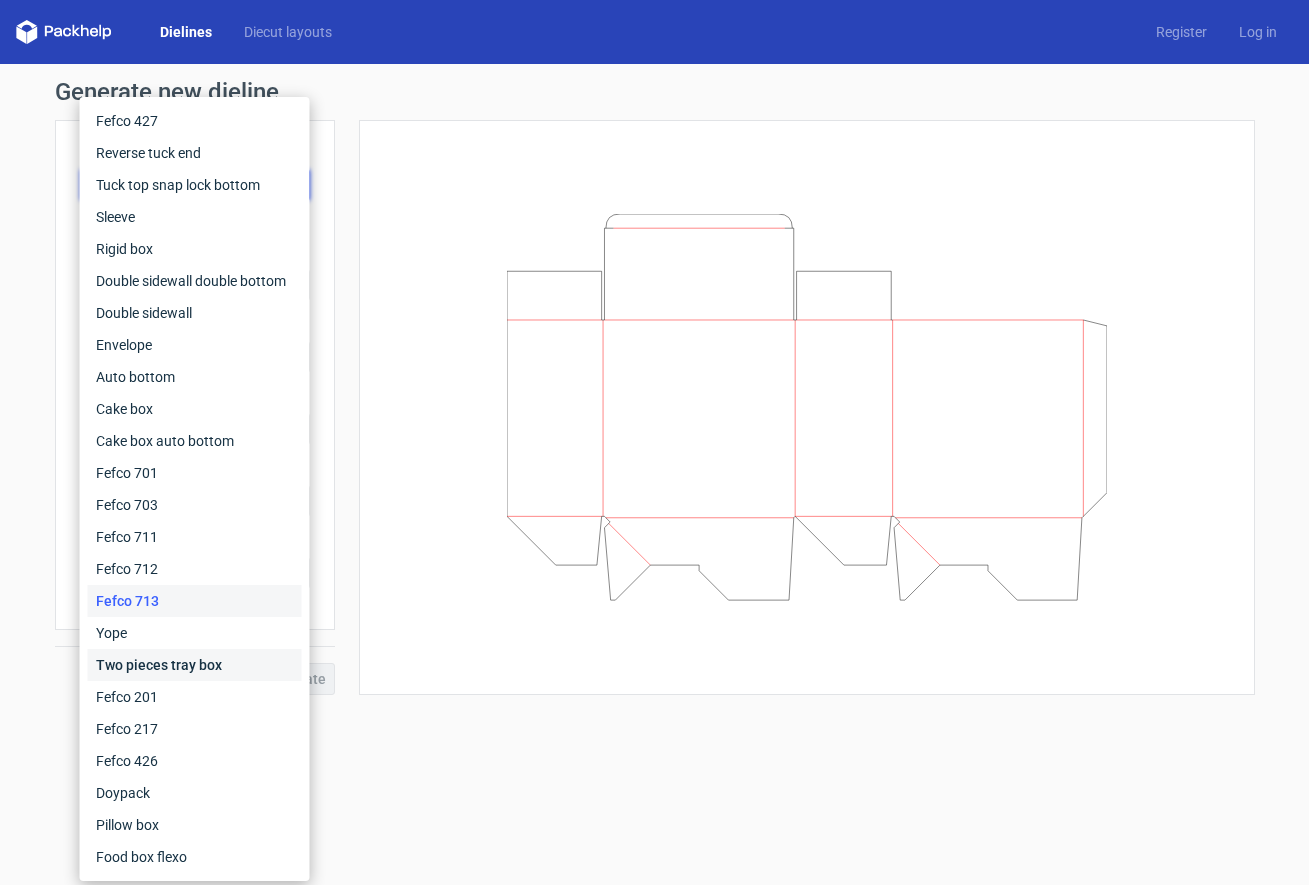 click on "Two pieces tray box" at bounding box center [195, 665] 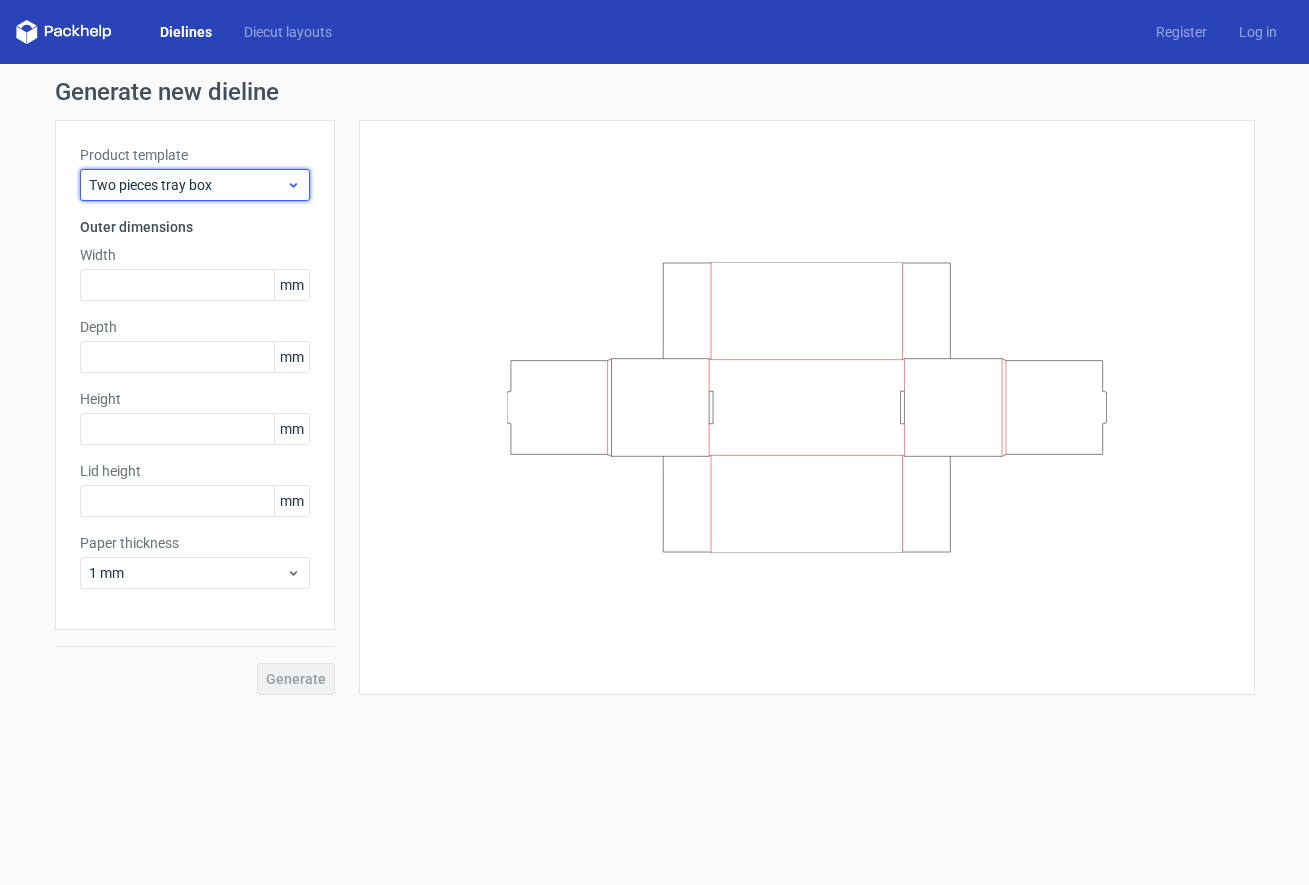 click on "Two pieces tray box" at bounding box center [187, 185] 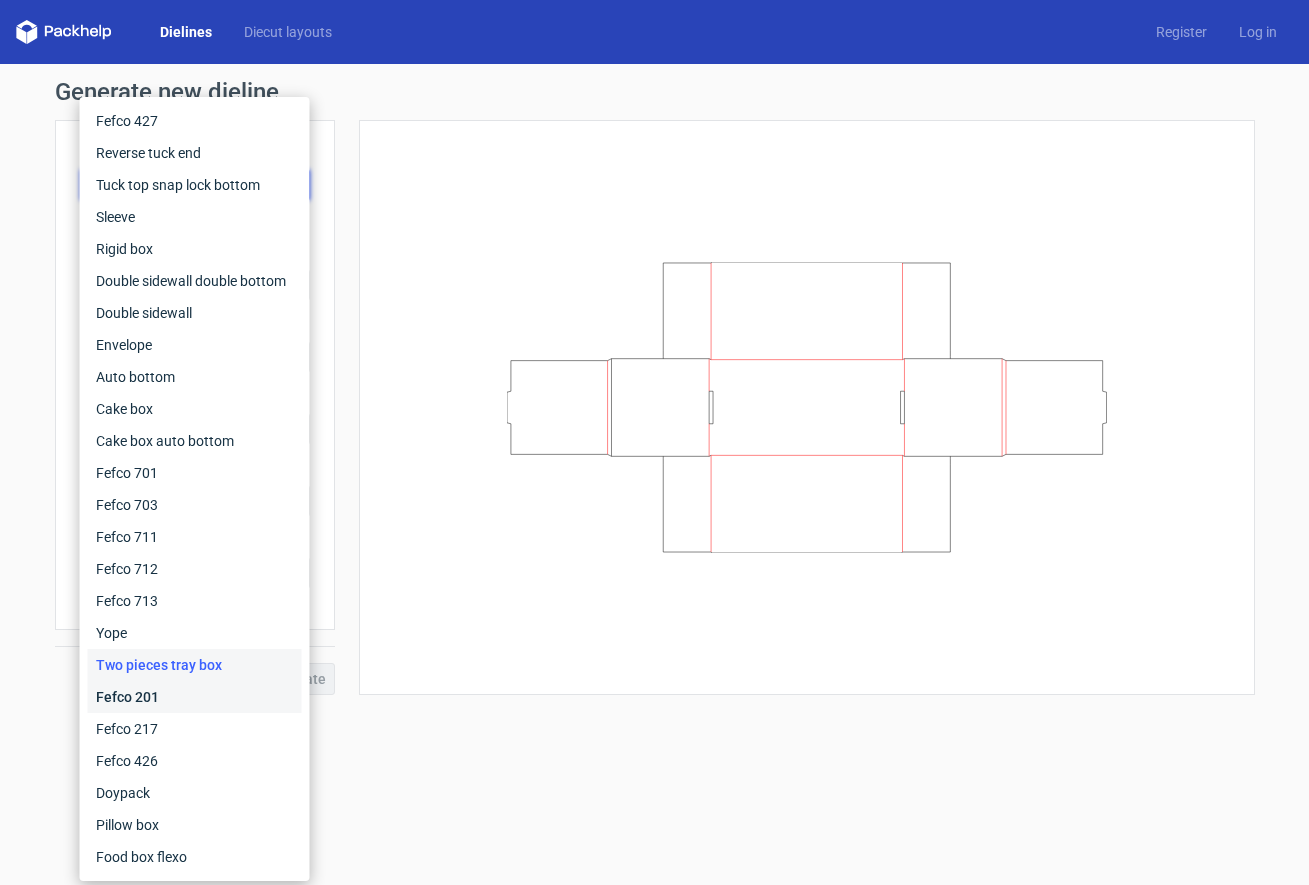 click on "Fefco 201" at bounding box center [195, 697] 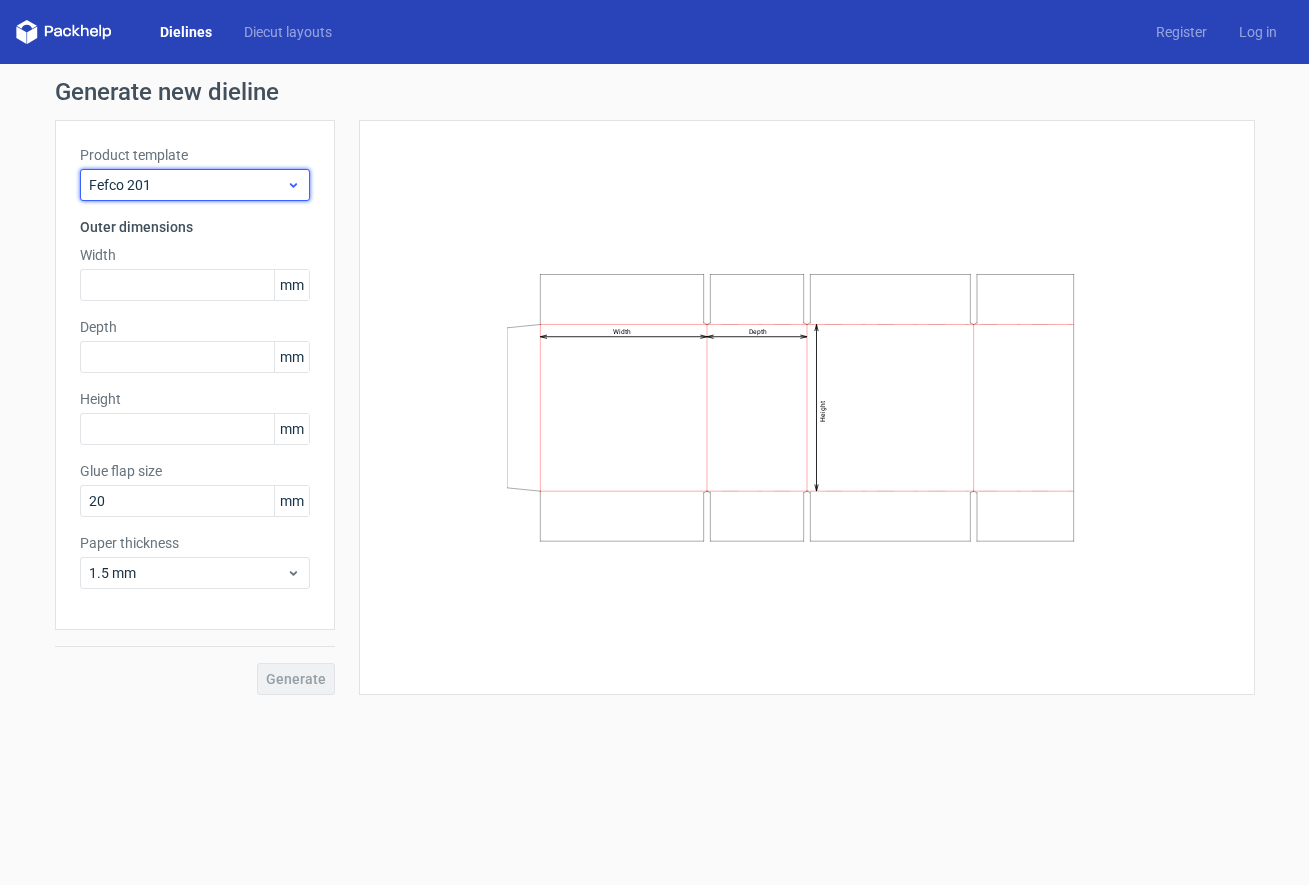 click 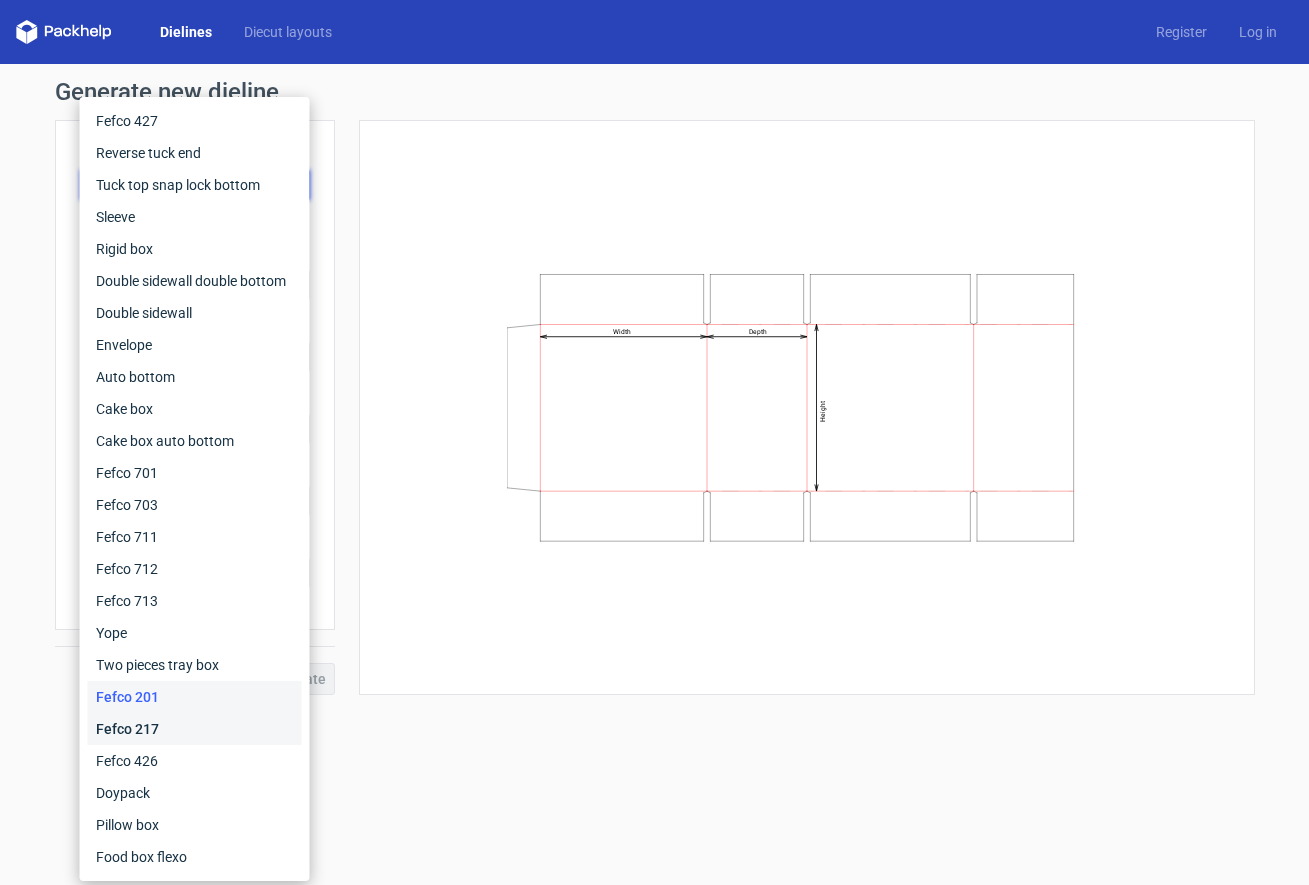 click on "Fefco 217" at bounding box center (195, 729) 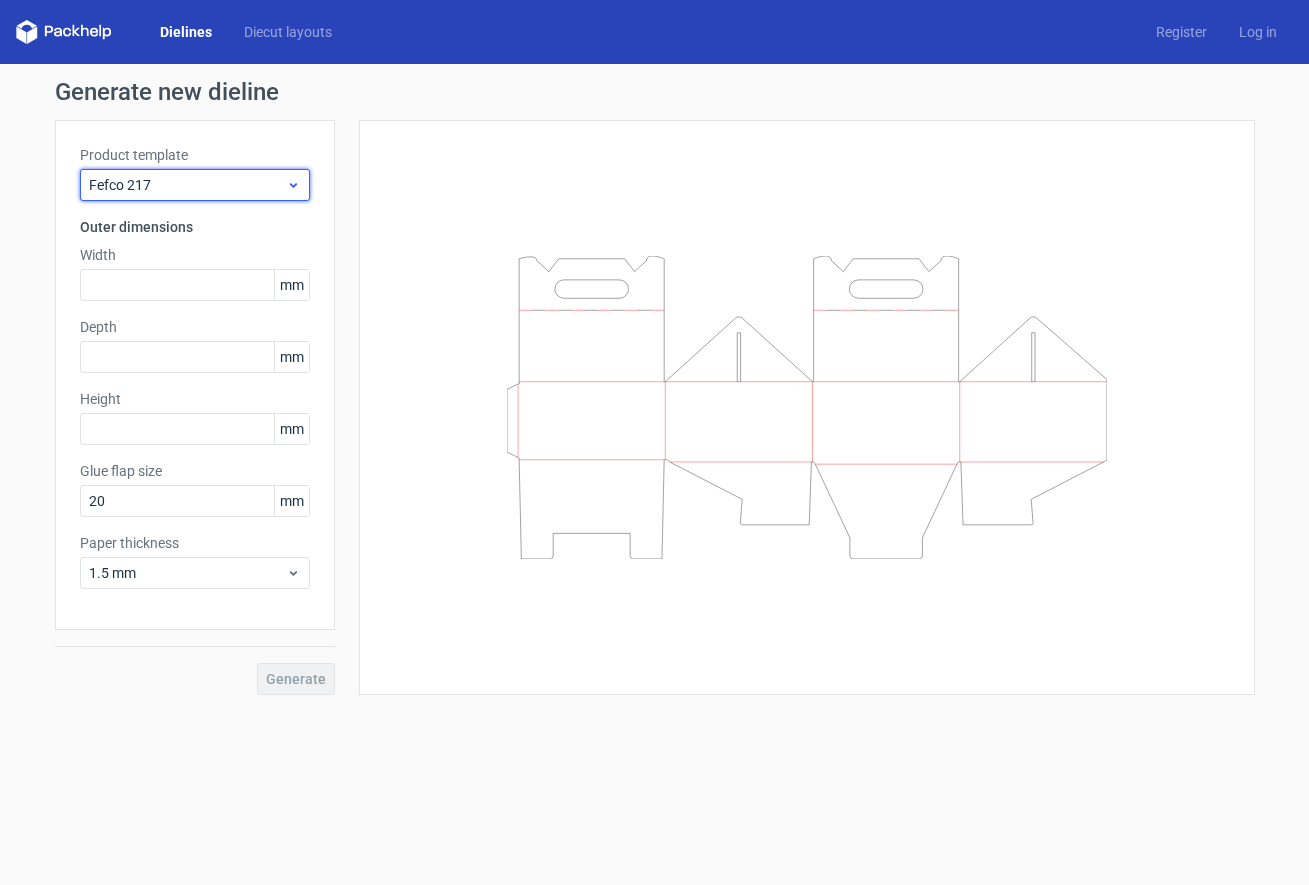 click on "Fefco 217" at bounding box center [195, 185] 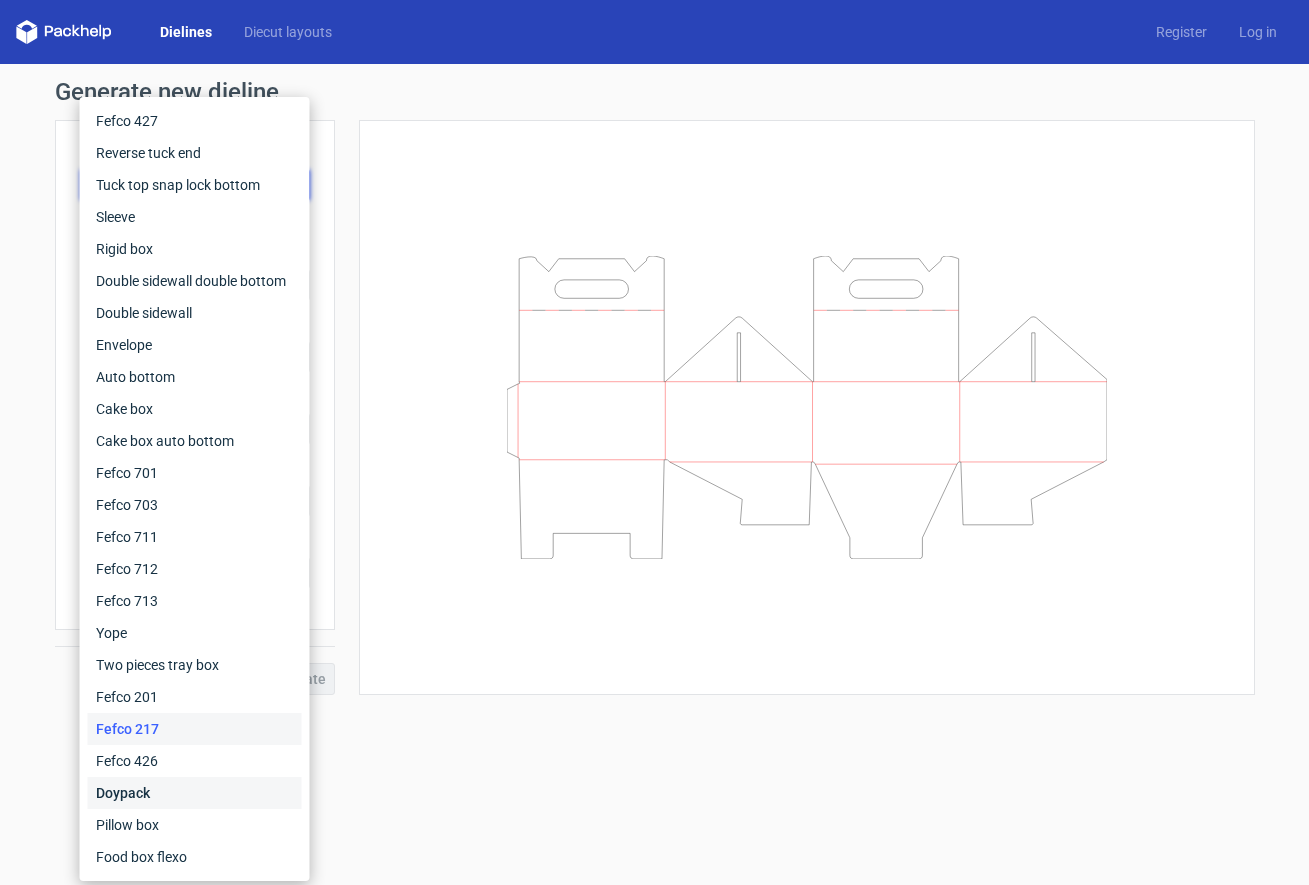 click on "Doypack" at bounding box center (195, 793) 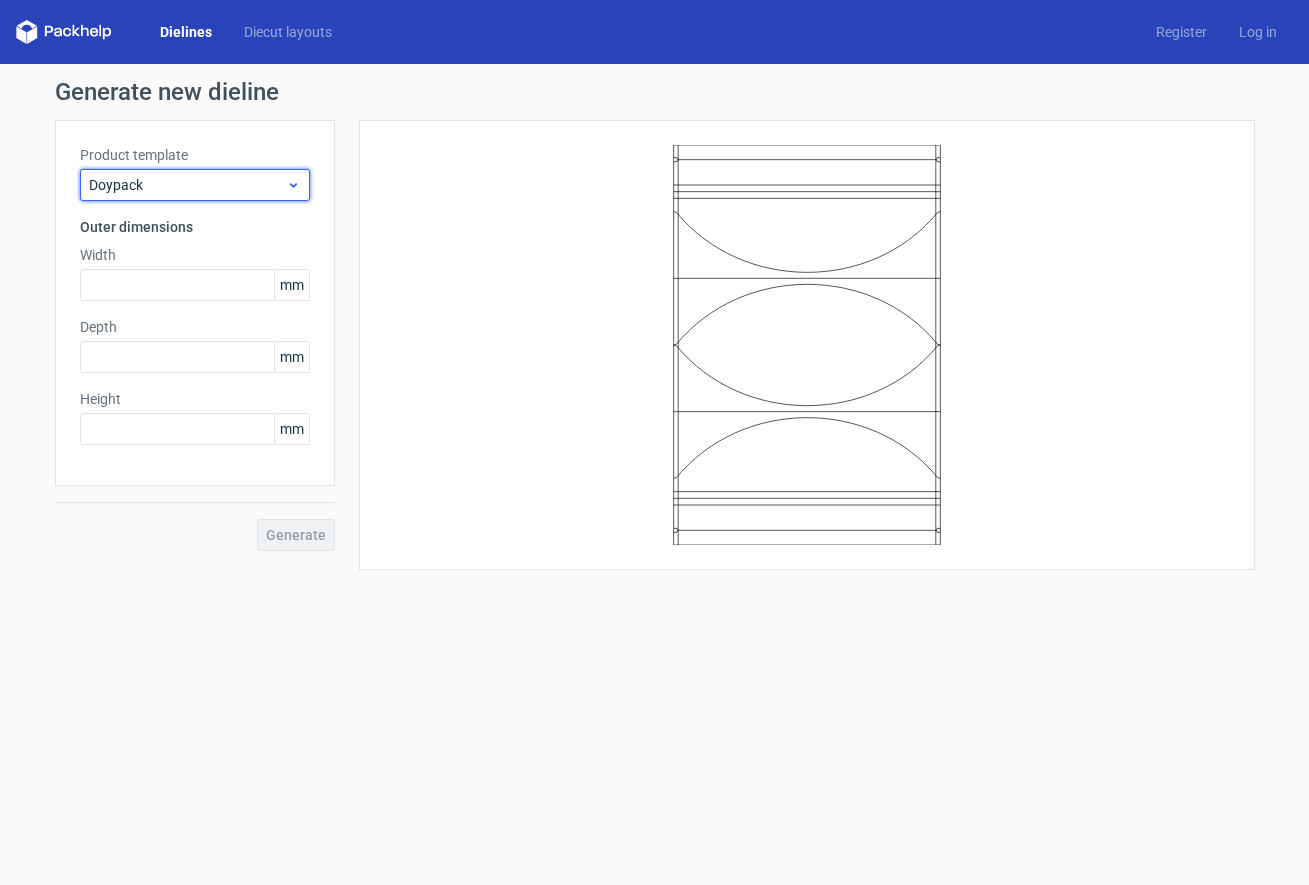 click on "Doypack" at bounding box center (187, 185) 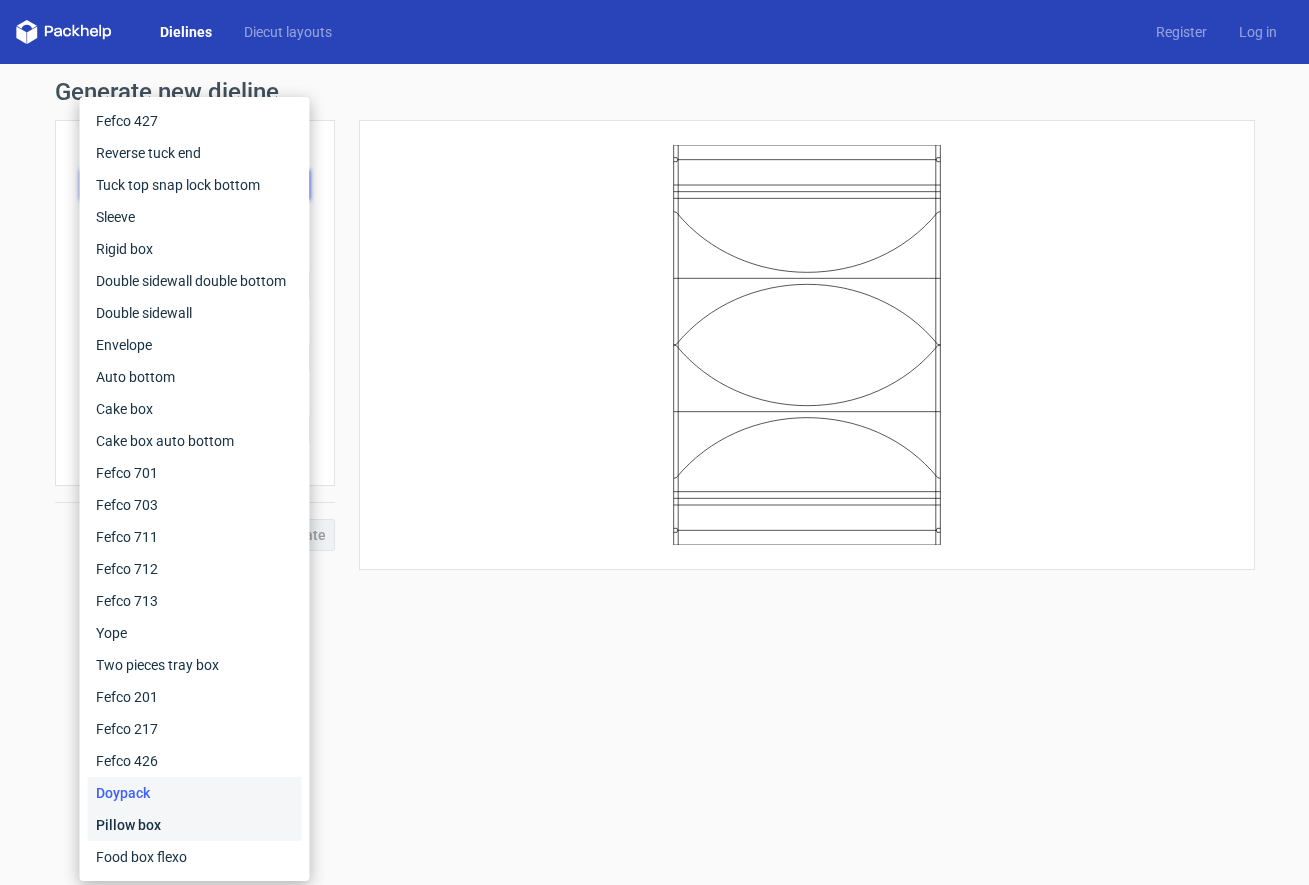 click on "Pillow box" at bounding box center (195, 825) 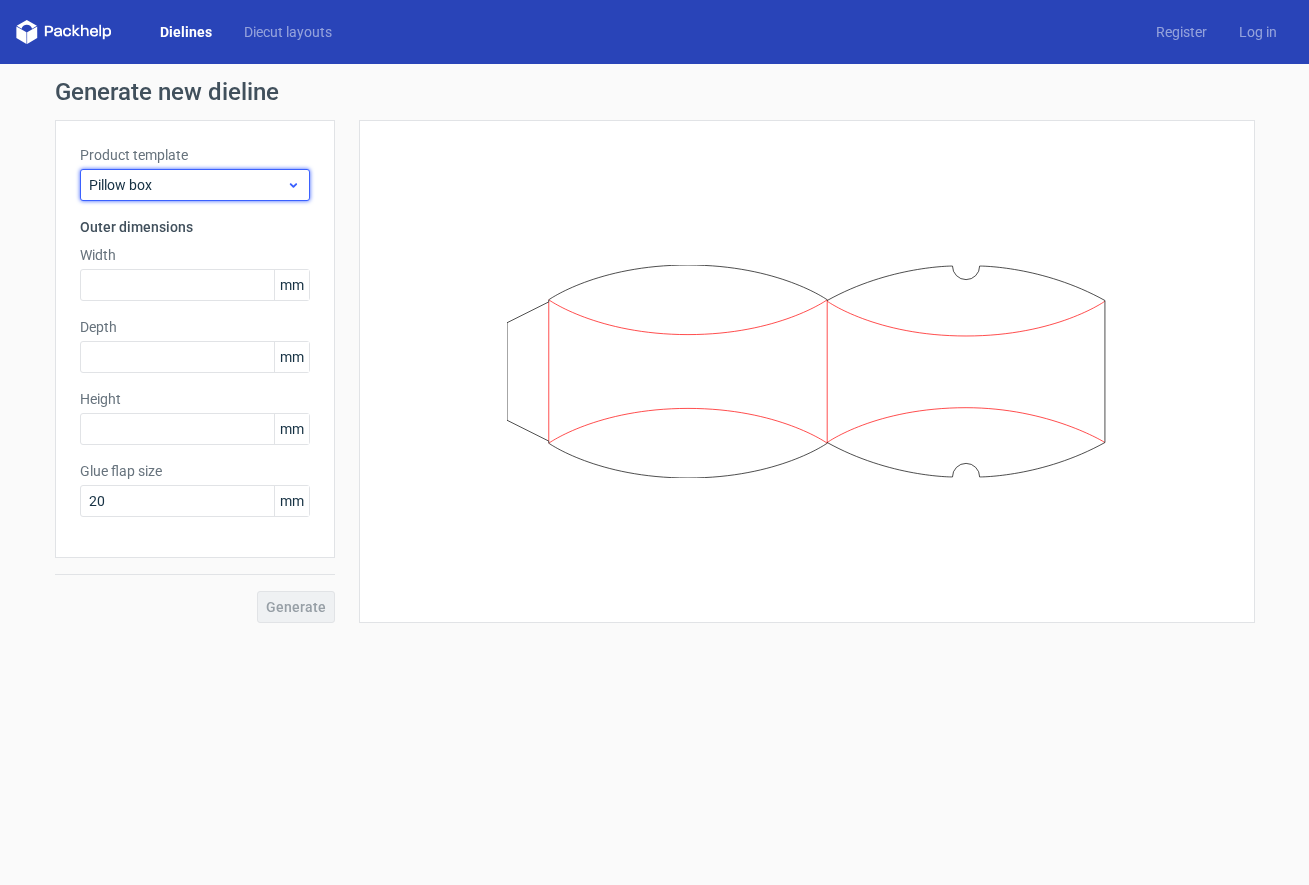click on "Pillow box" at bounding box center (195, 185) 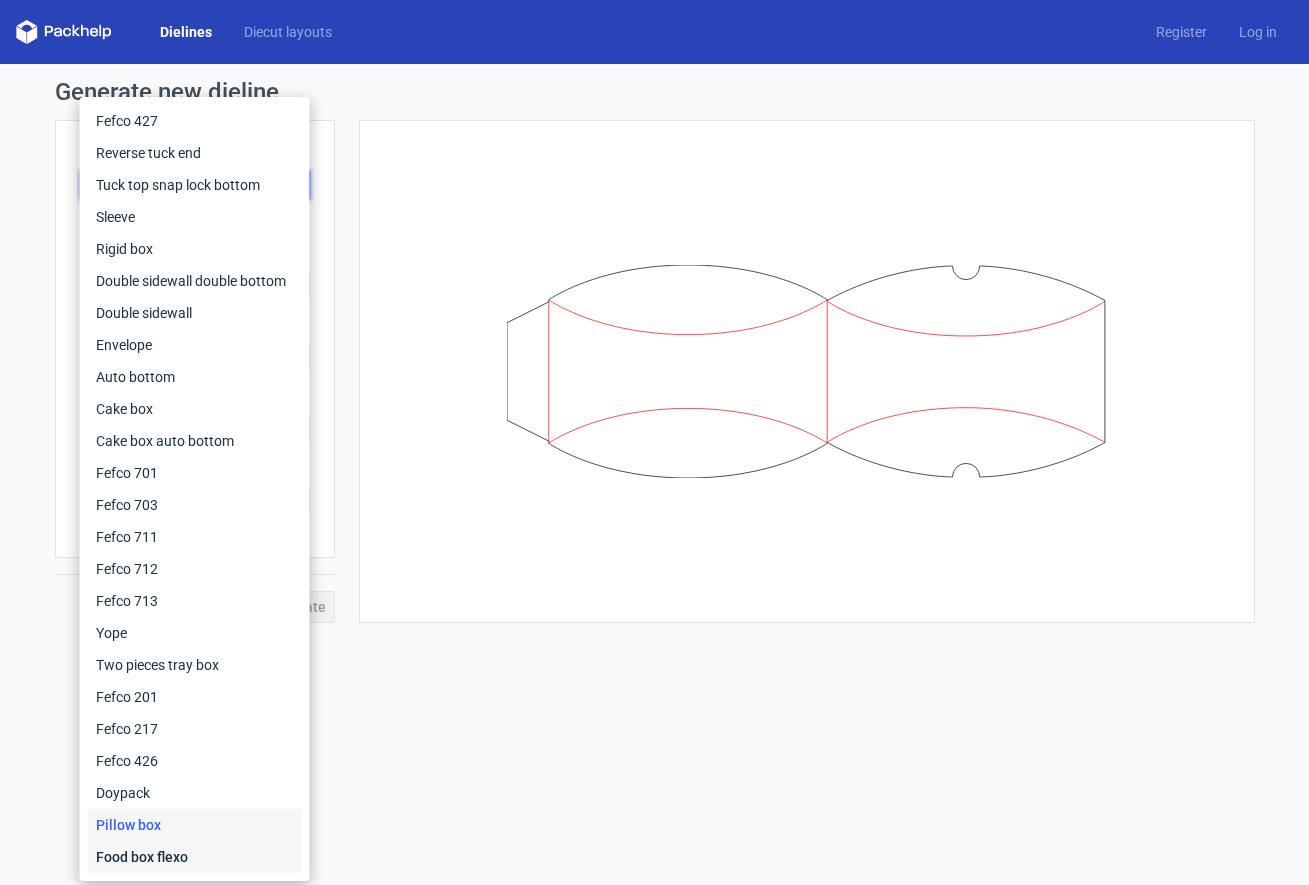 click on "Food box flexo" at bounding box center [195, 857] 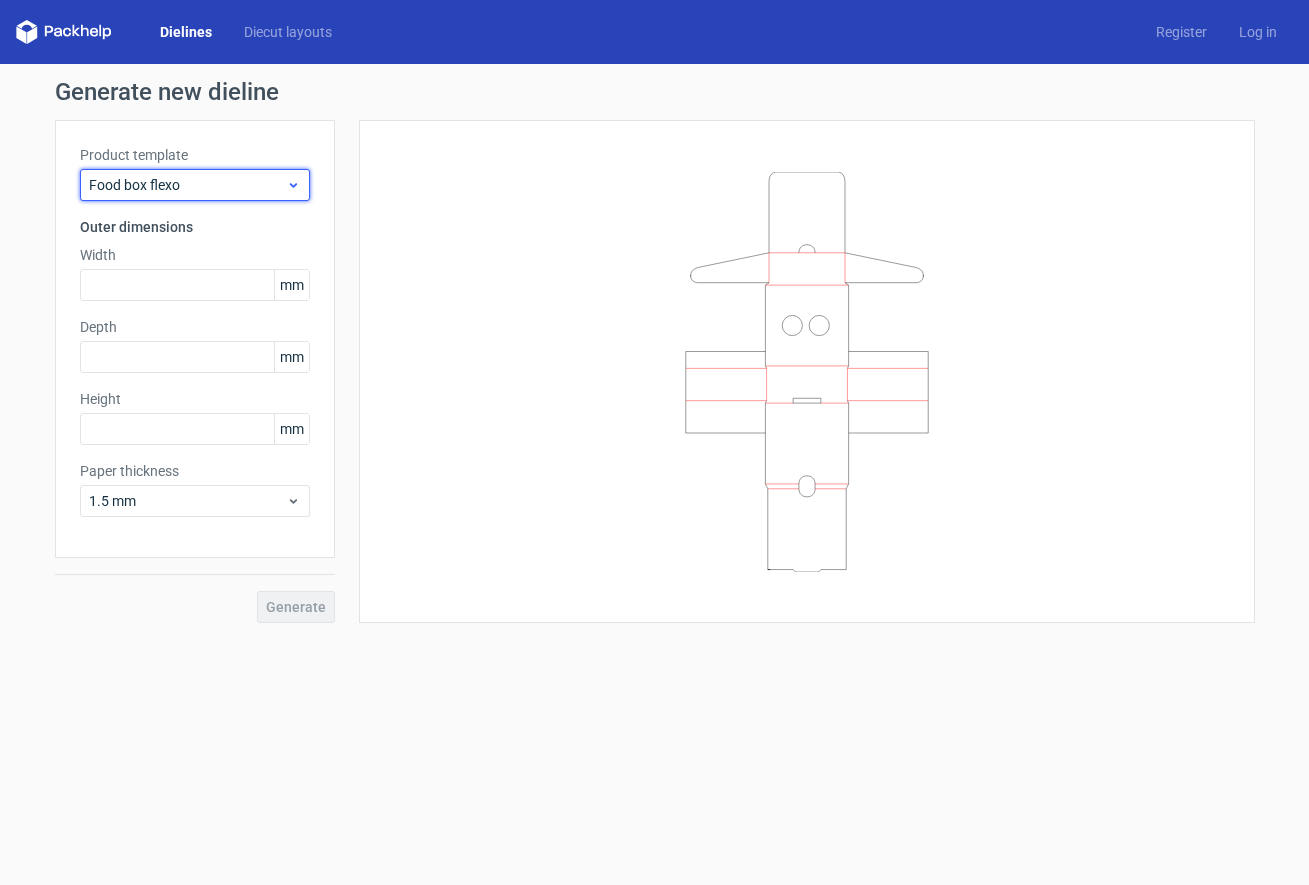 click on "Food box flexo" at bounding box center (187, 185) 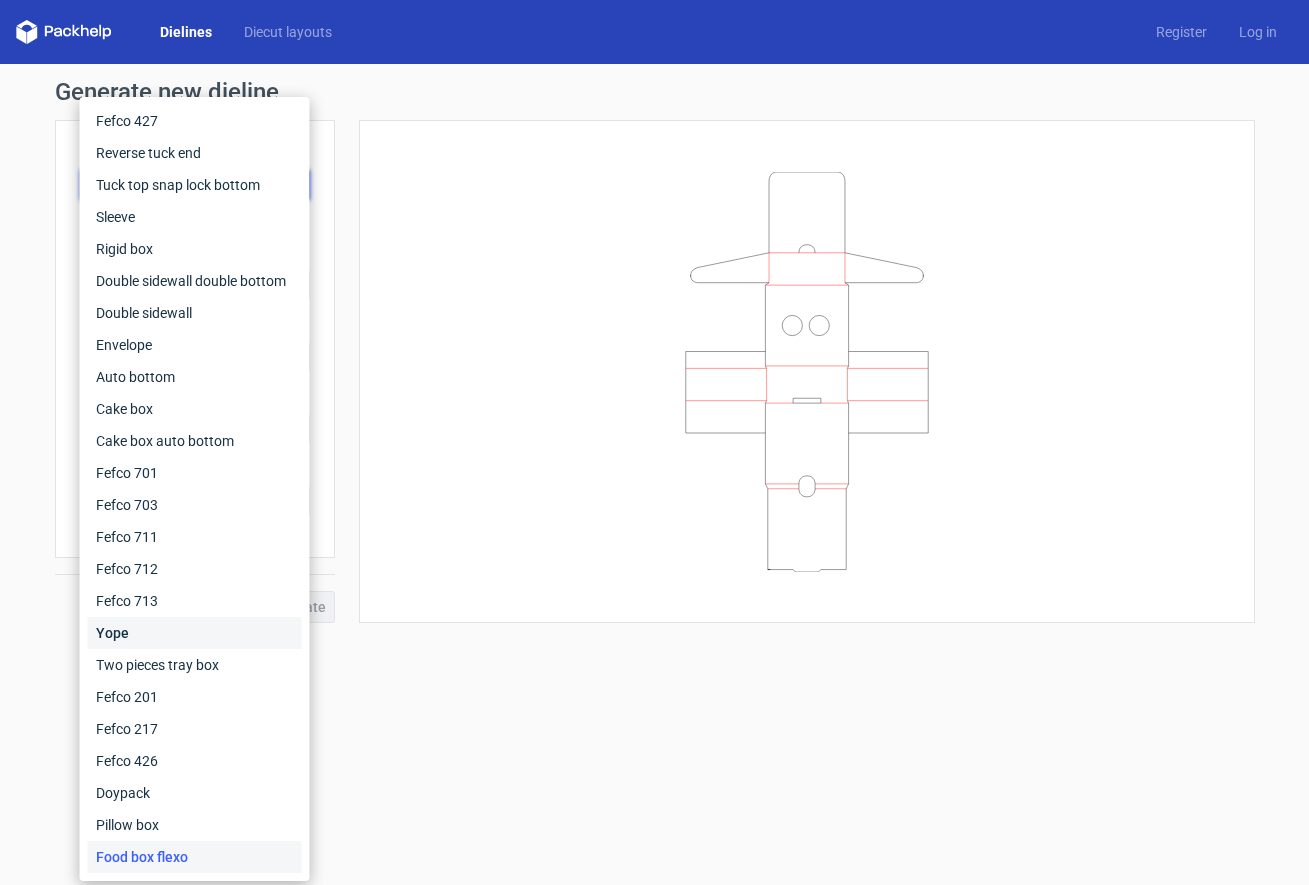 click on "Yope" at bounding box center (195, 633) 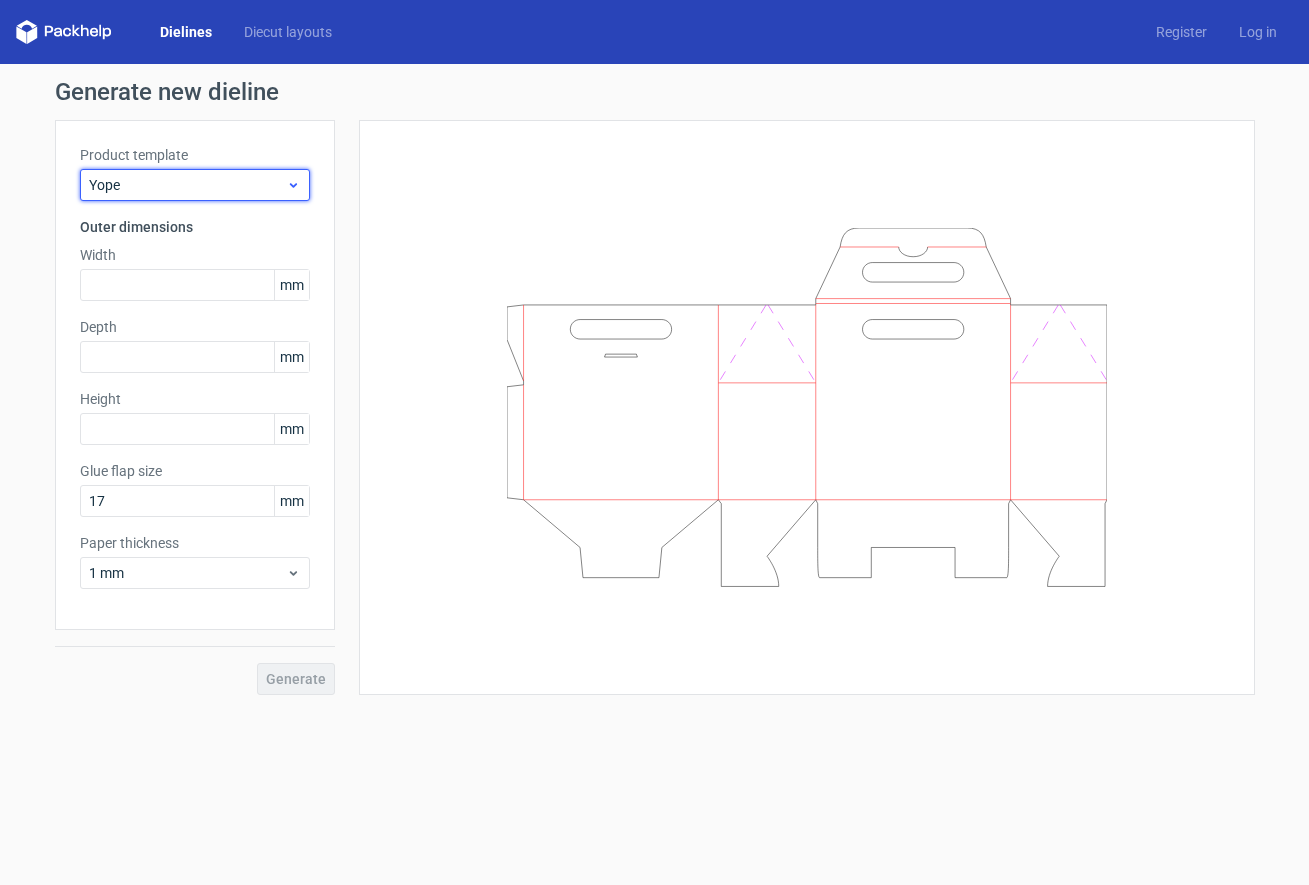 click 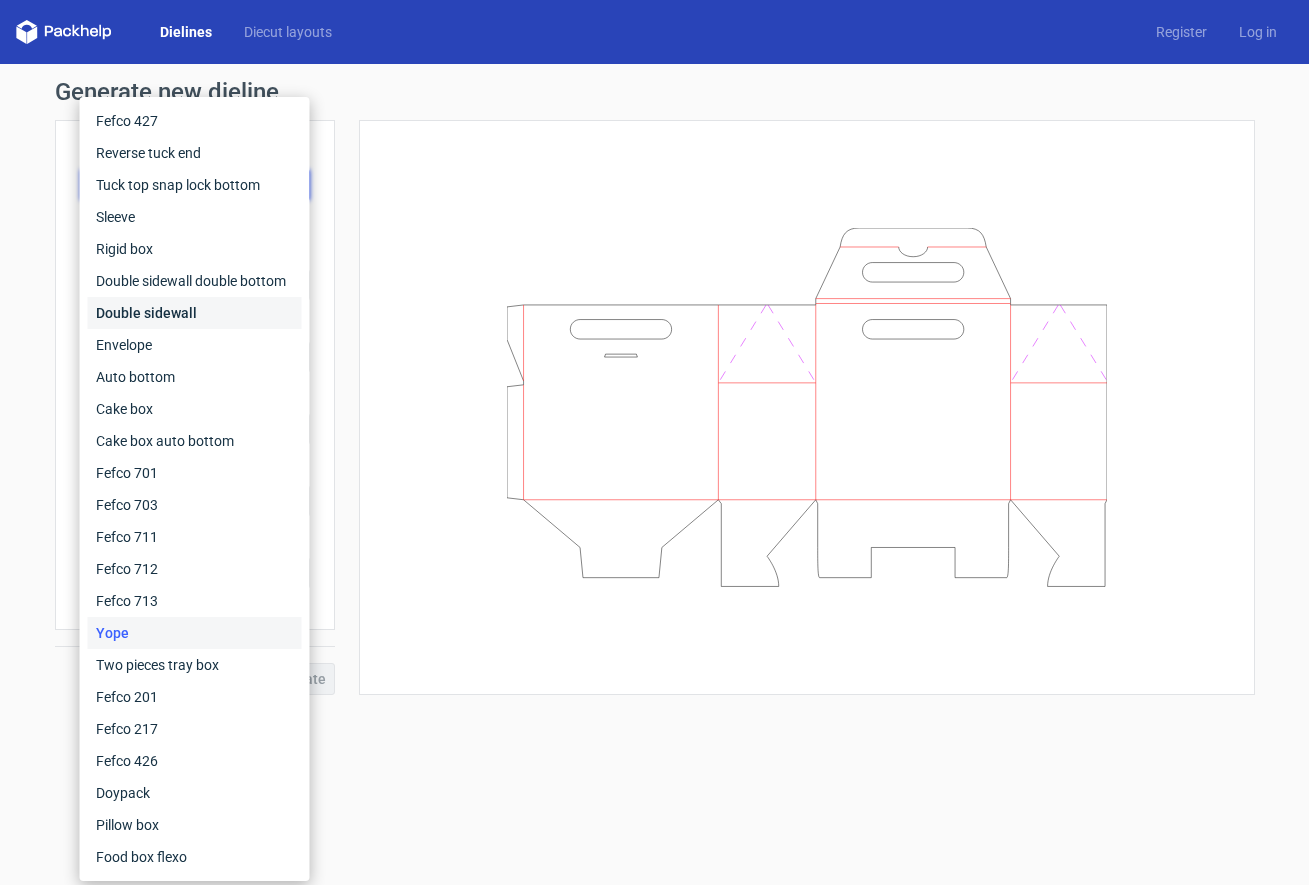 click on "Double sidewall" at bounding box center (195, 313) 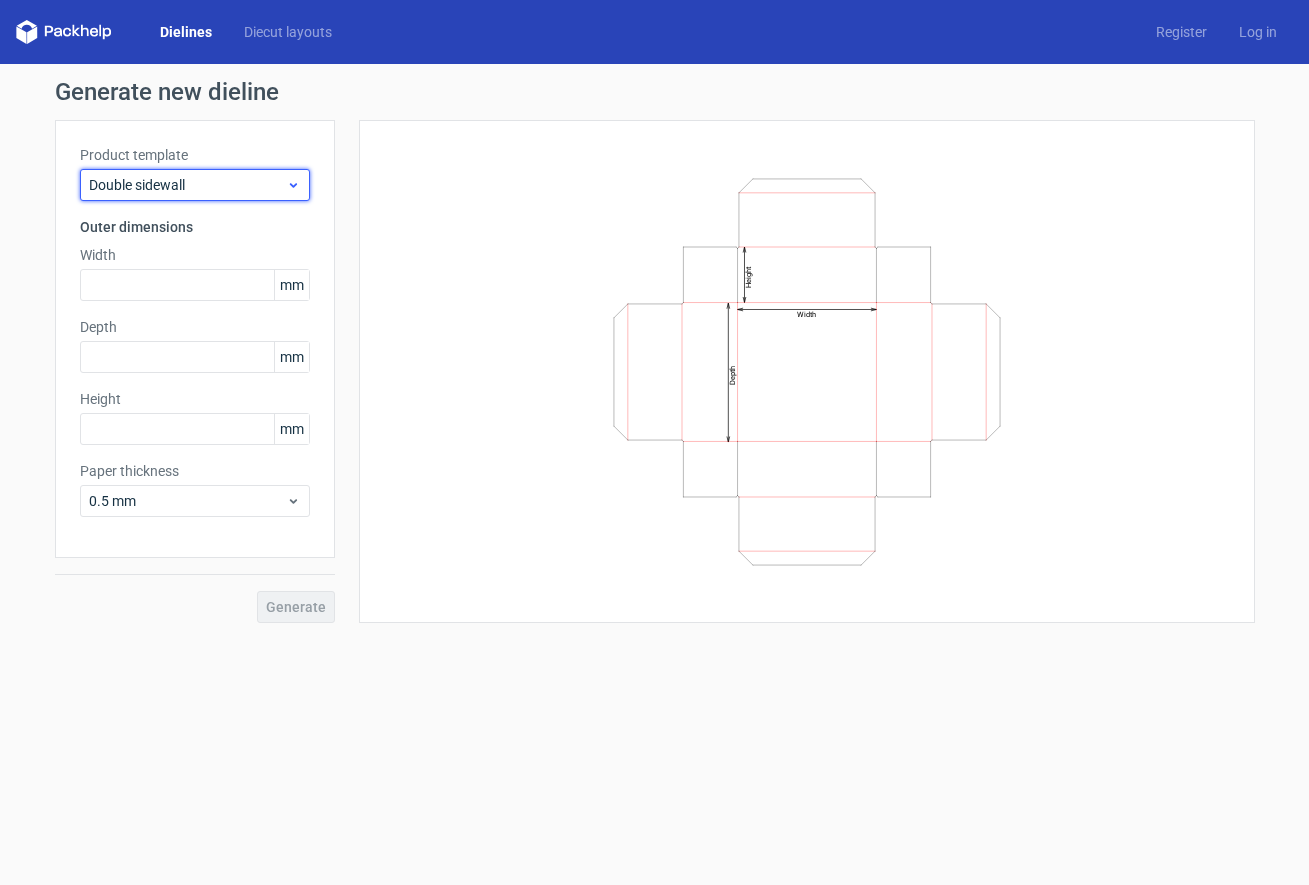 click on "Double sidewall" at bounding box center (187, 185) 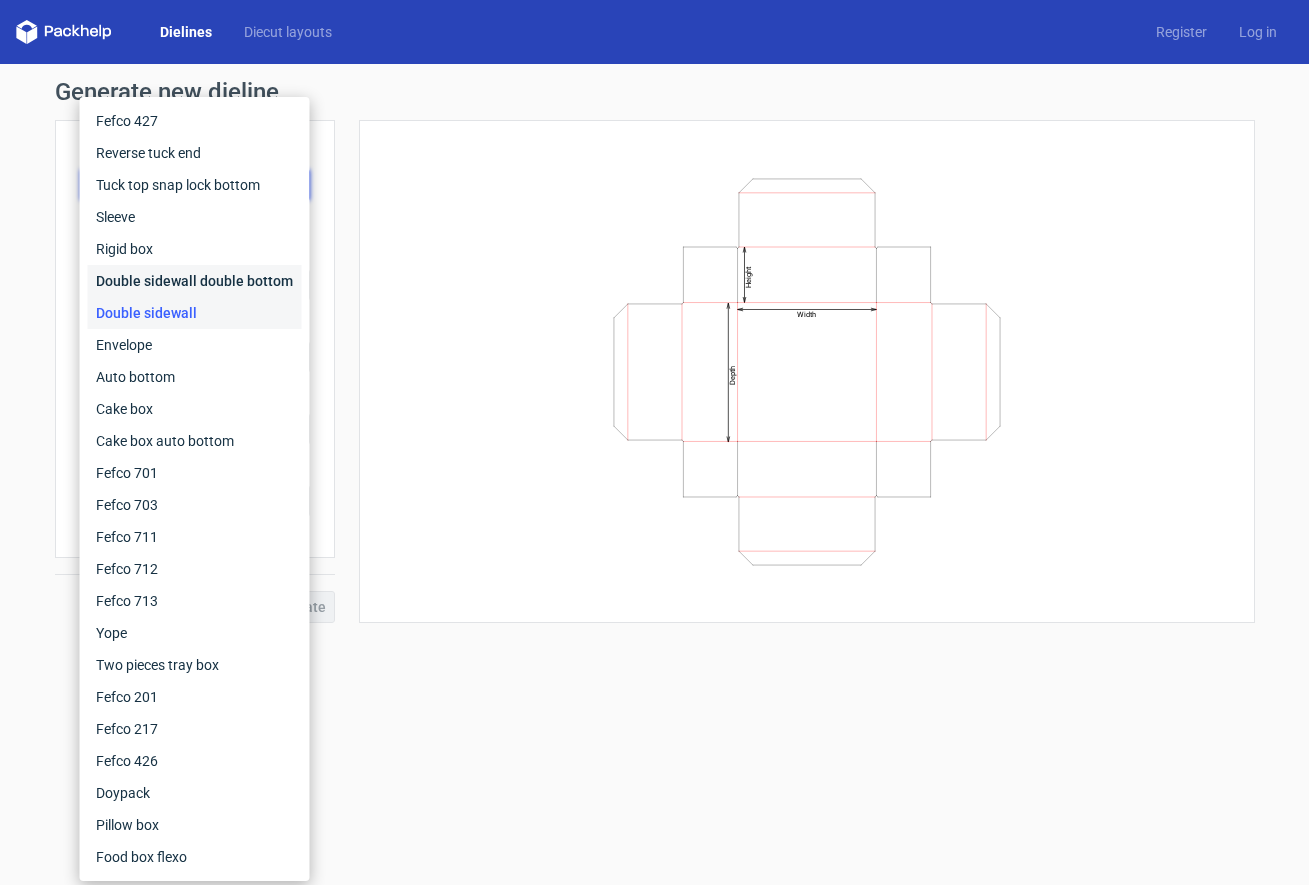 click on "Double sidewall double bottom" at bounding box center (195, 281) 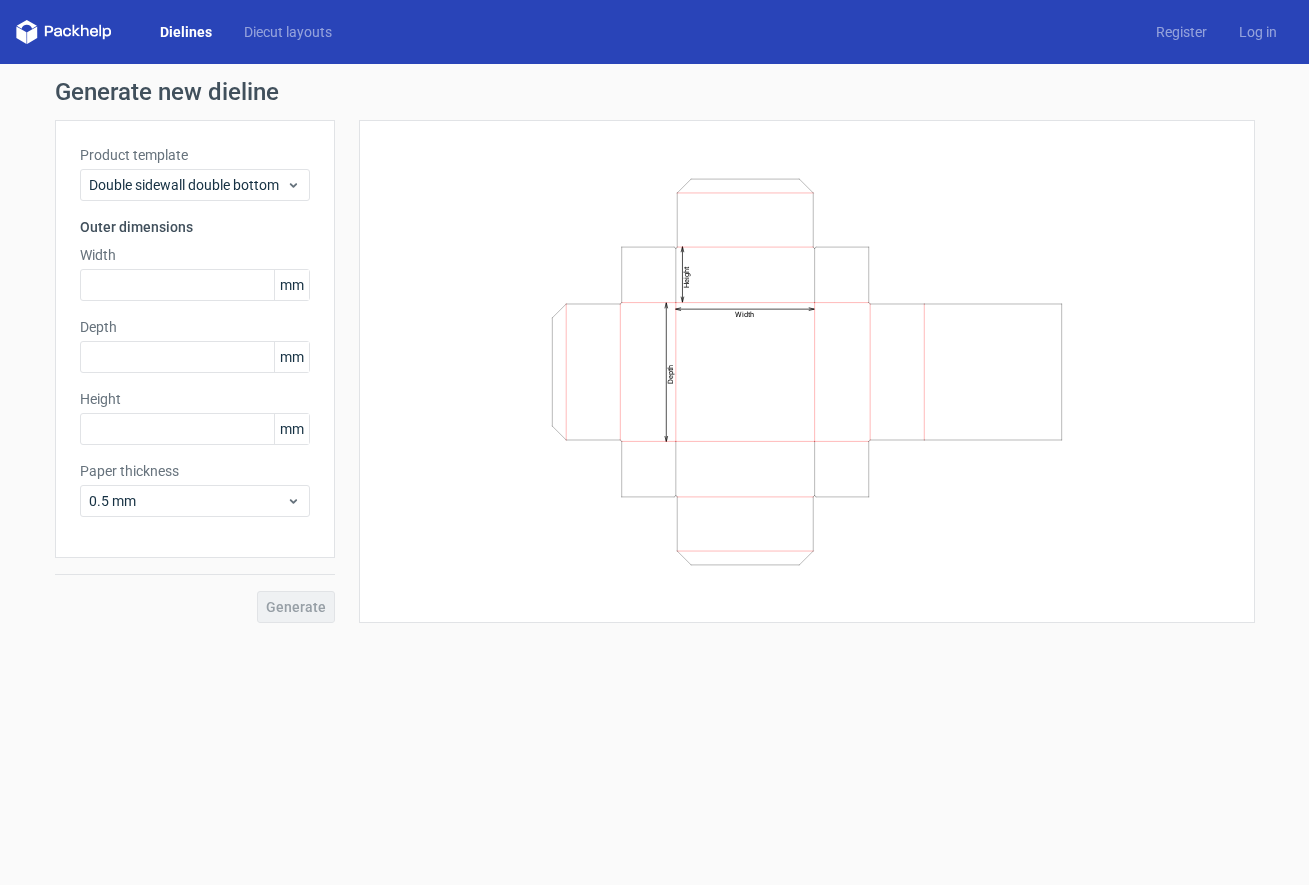 click on "Product template" at bounding box center (195, 155) 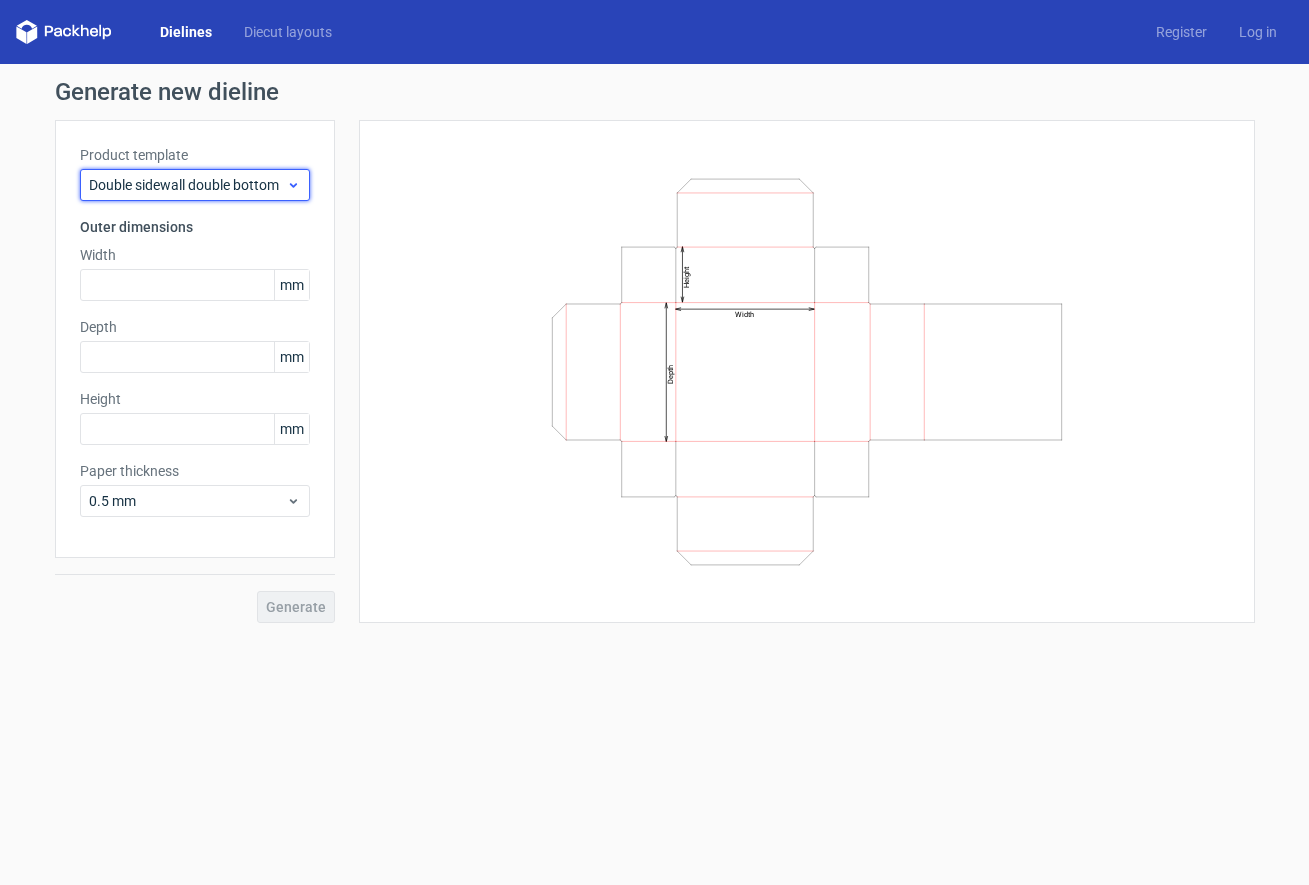 click on "Double sidewall double bottom" at bounding box center (195, 185) 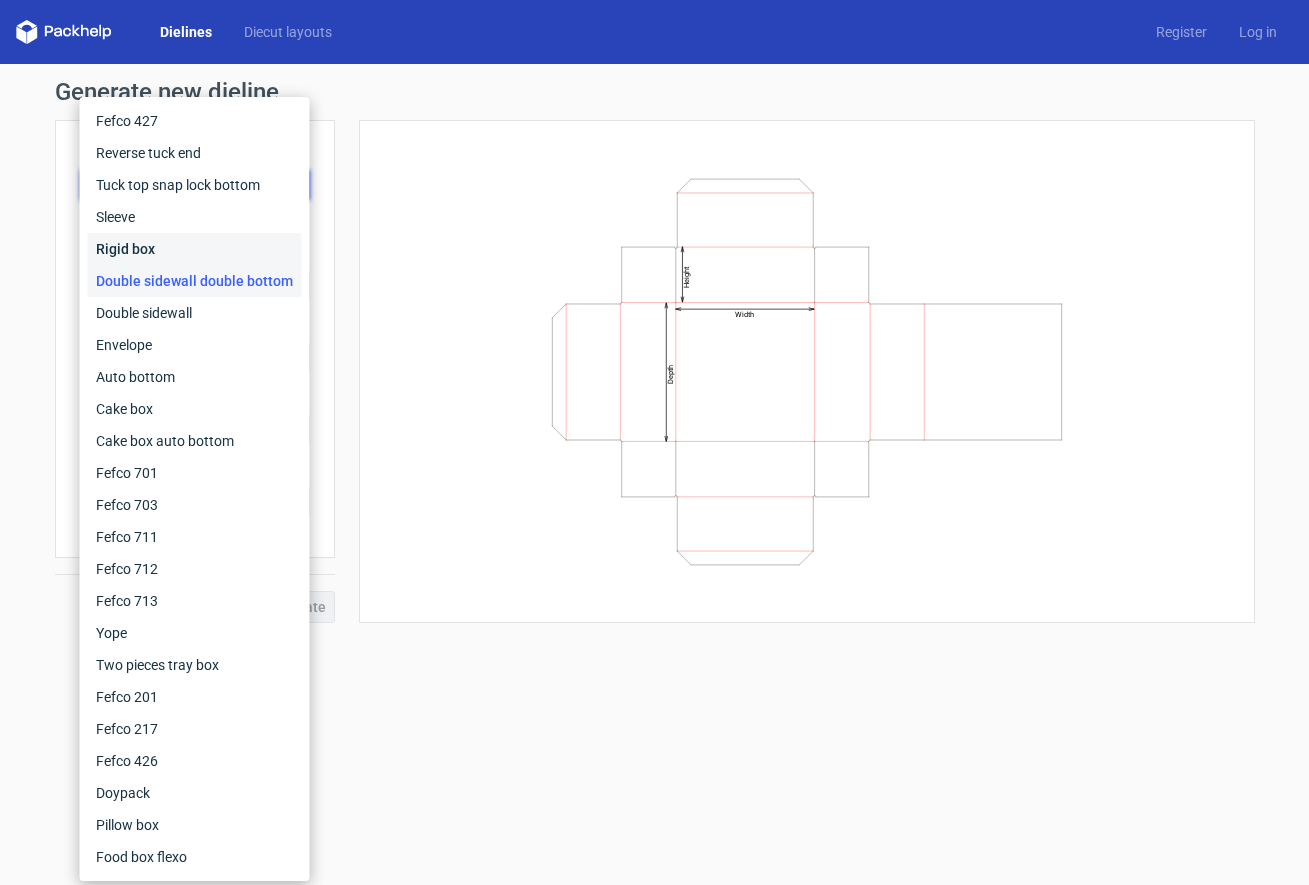 click on "Rigid box" at bounding box center [195, 249] 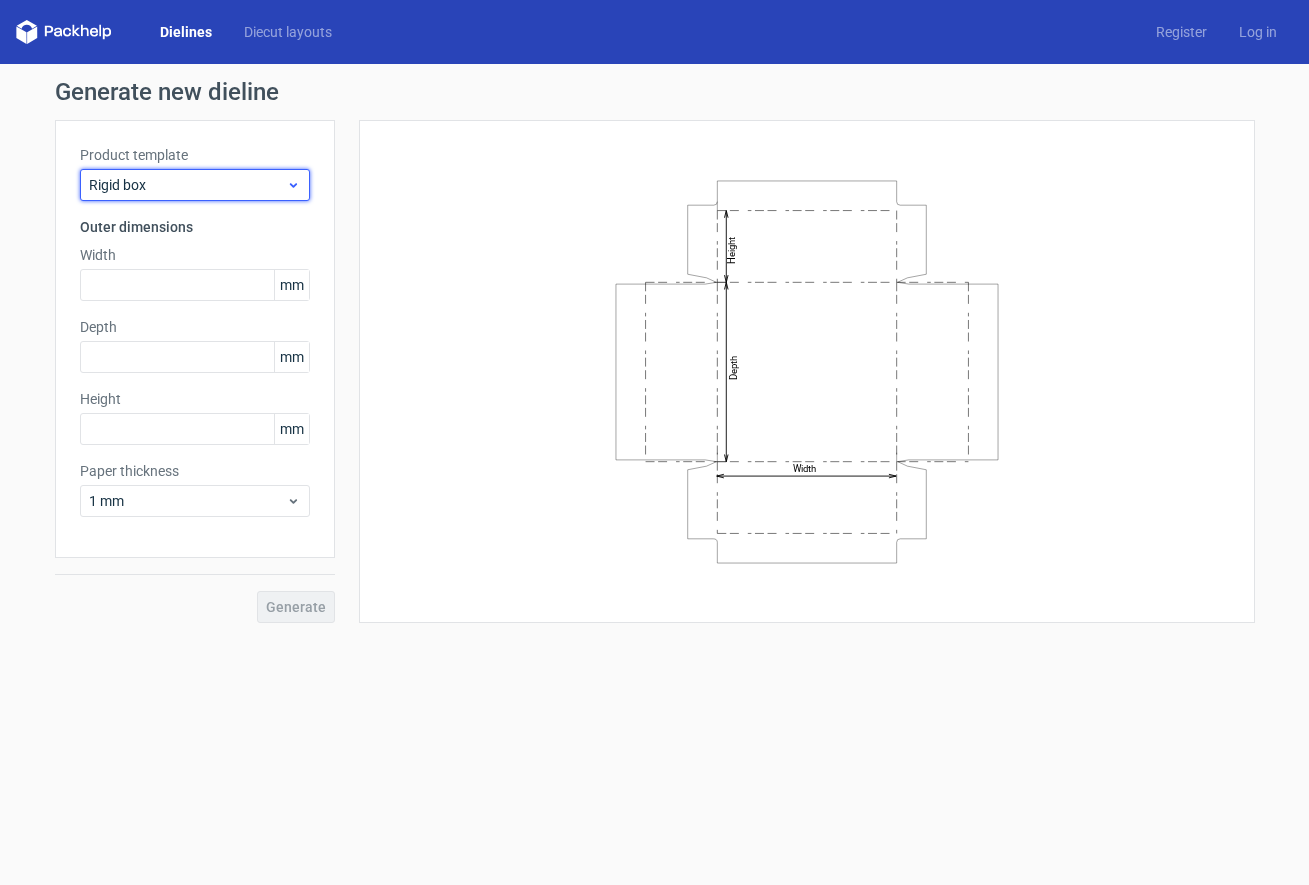 click on "Rigid box" at bounding box center (195, 185) 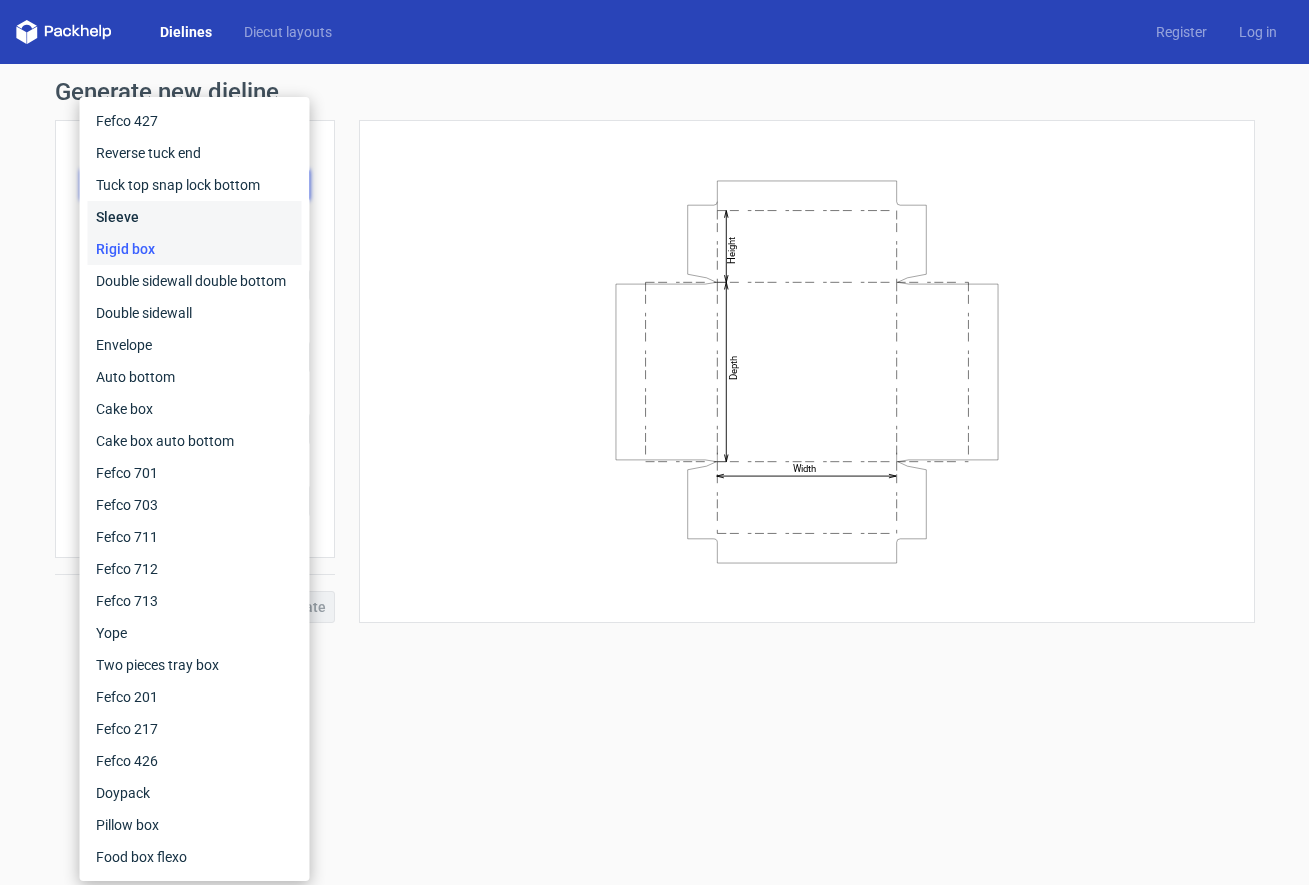 click on "Sleeve" at bounding box center [195, 217] 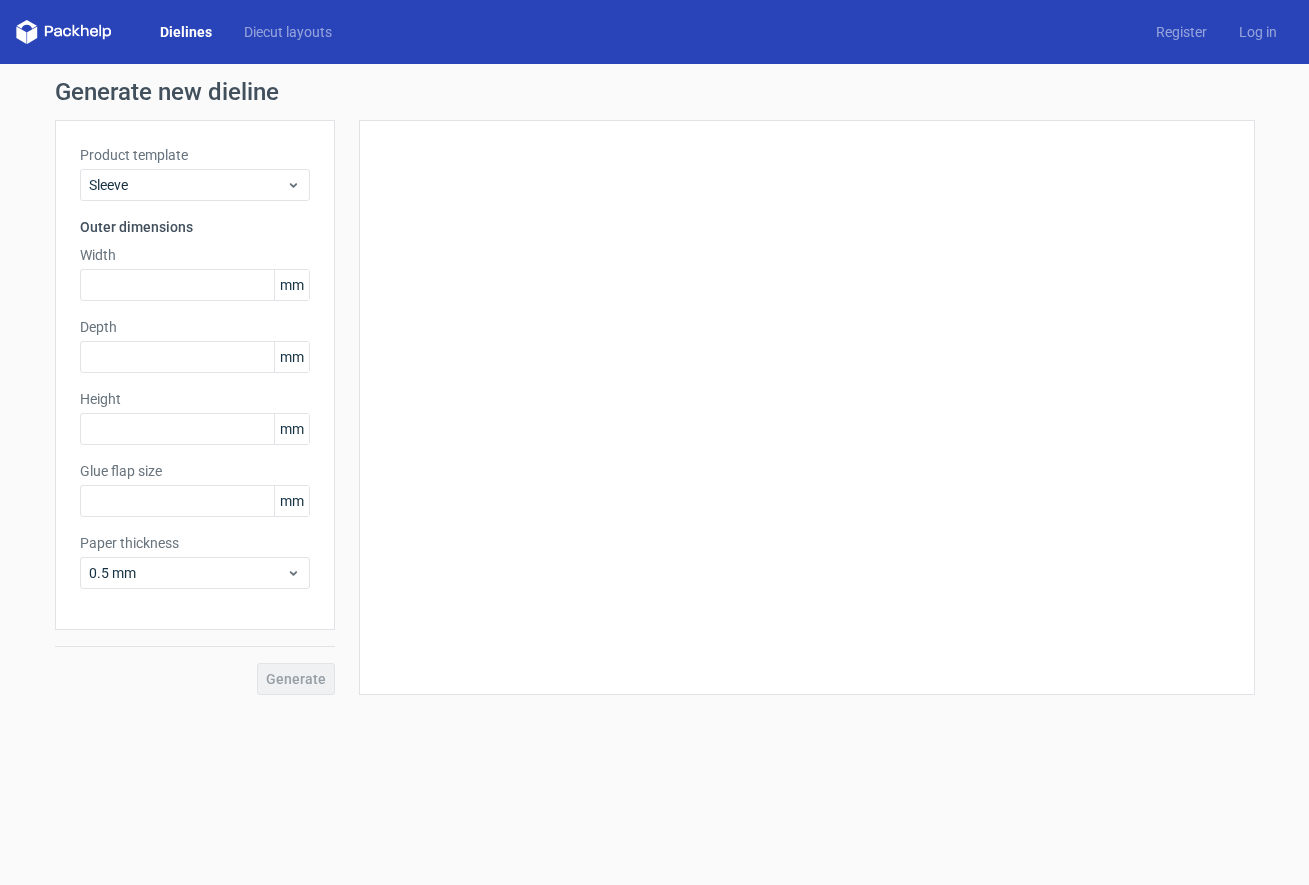 type on "15" 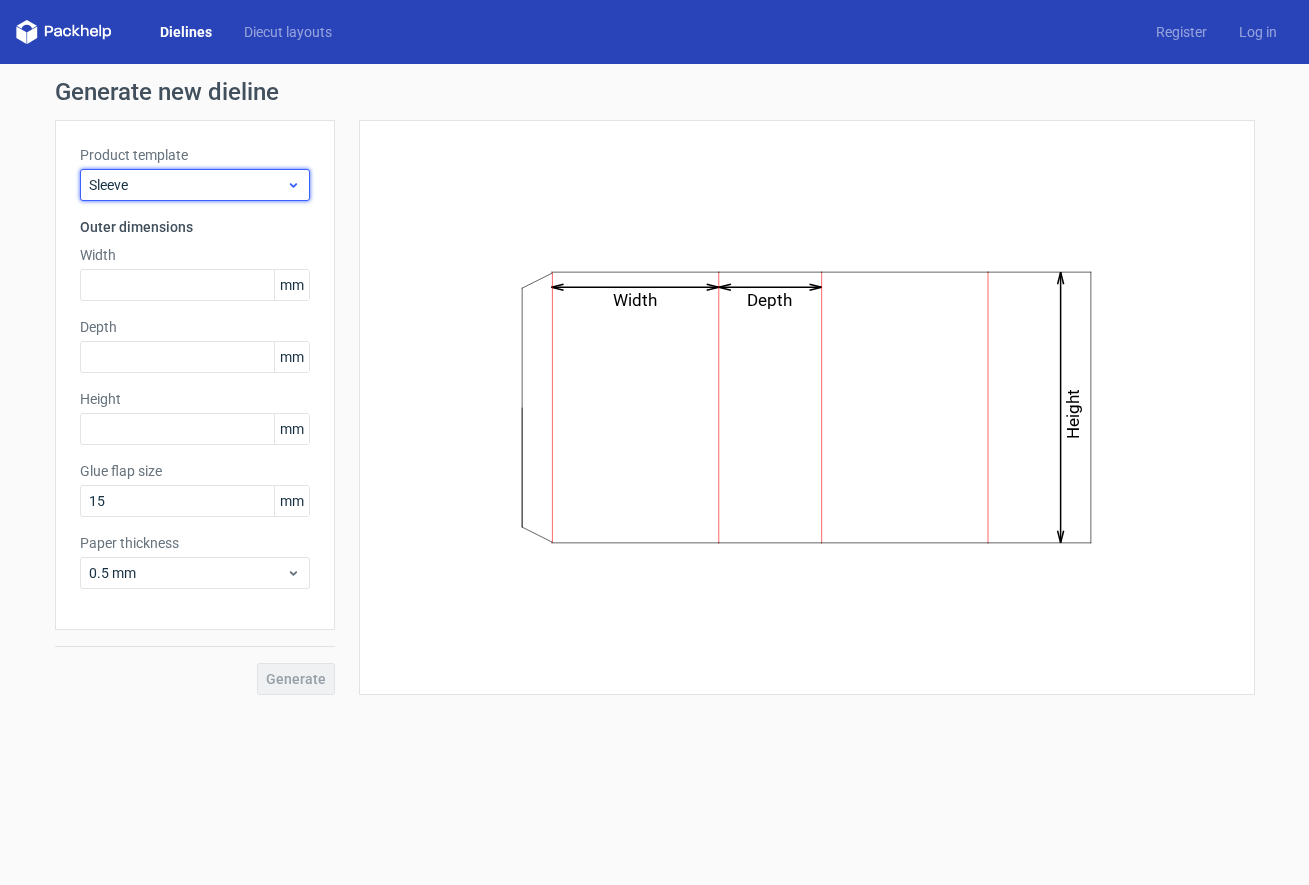 click on "Sleeve" at bounding box center (187, 185) 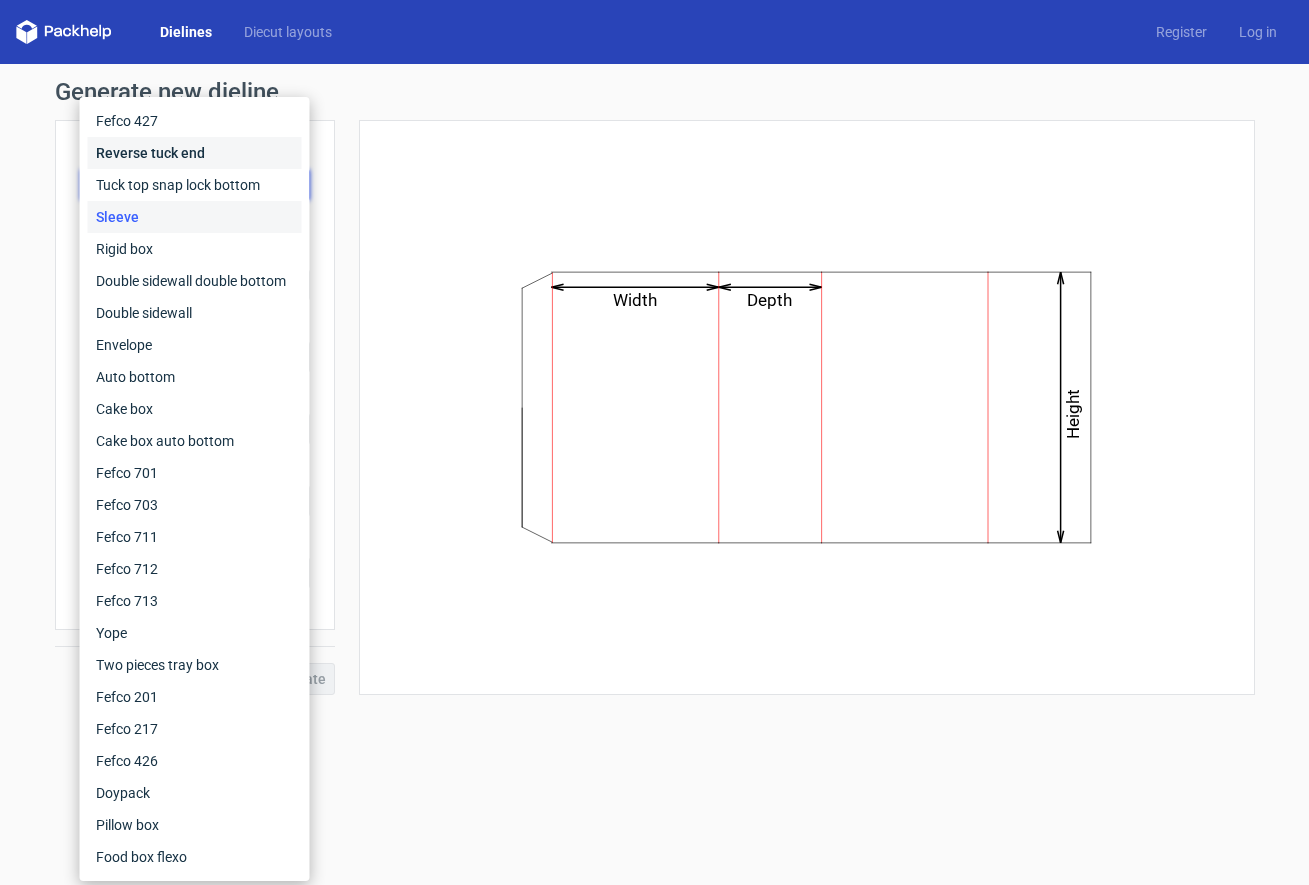 click on "Reverse tuck end" at bounding box center [195, 153] 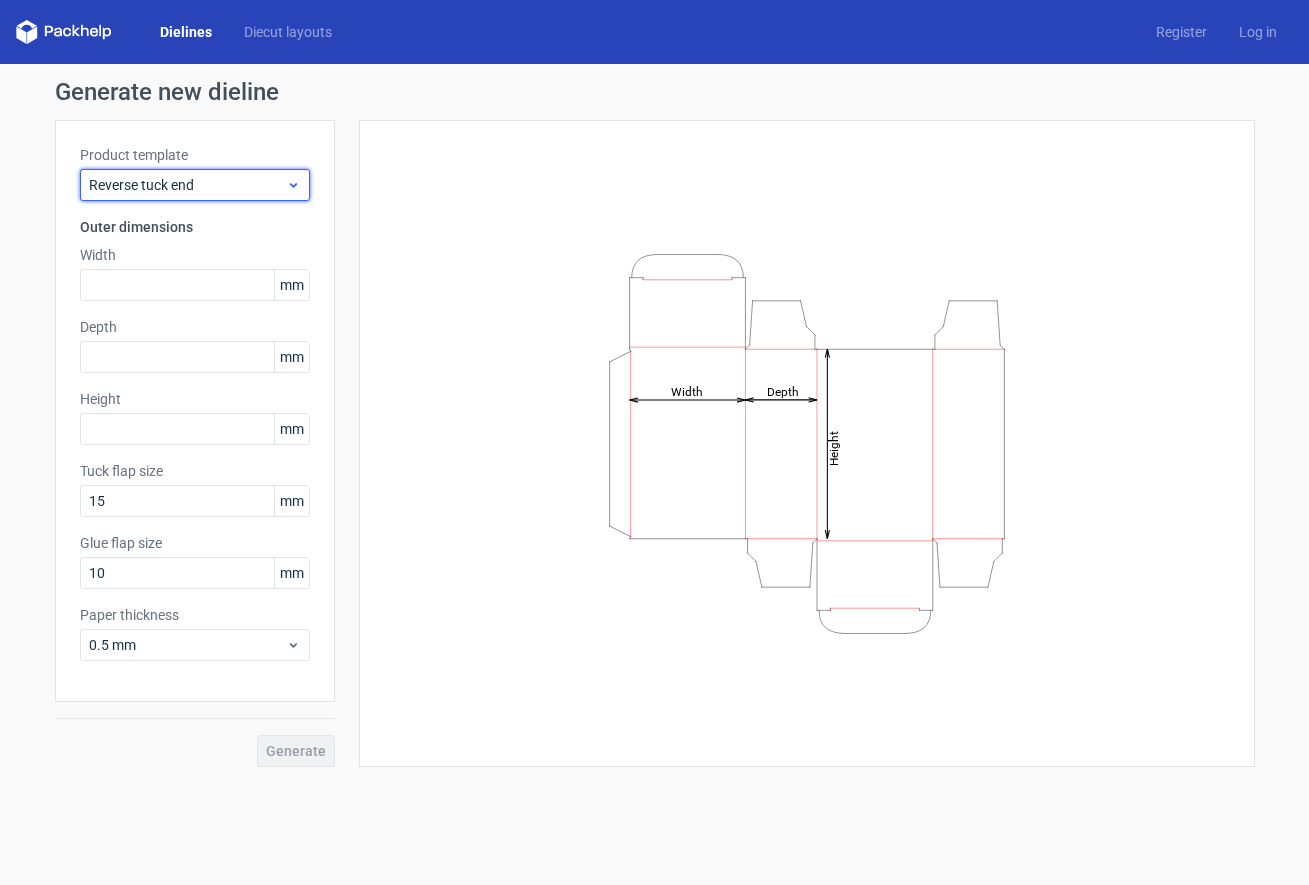 click on "Reverse tuck end" at bounding box center [187, 185] 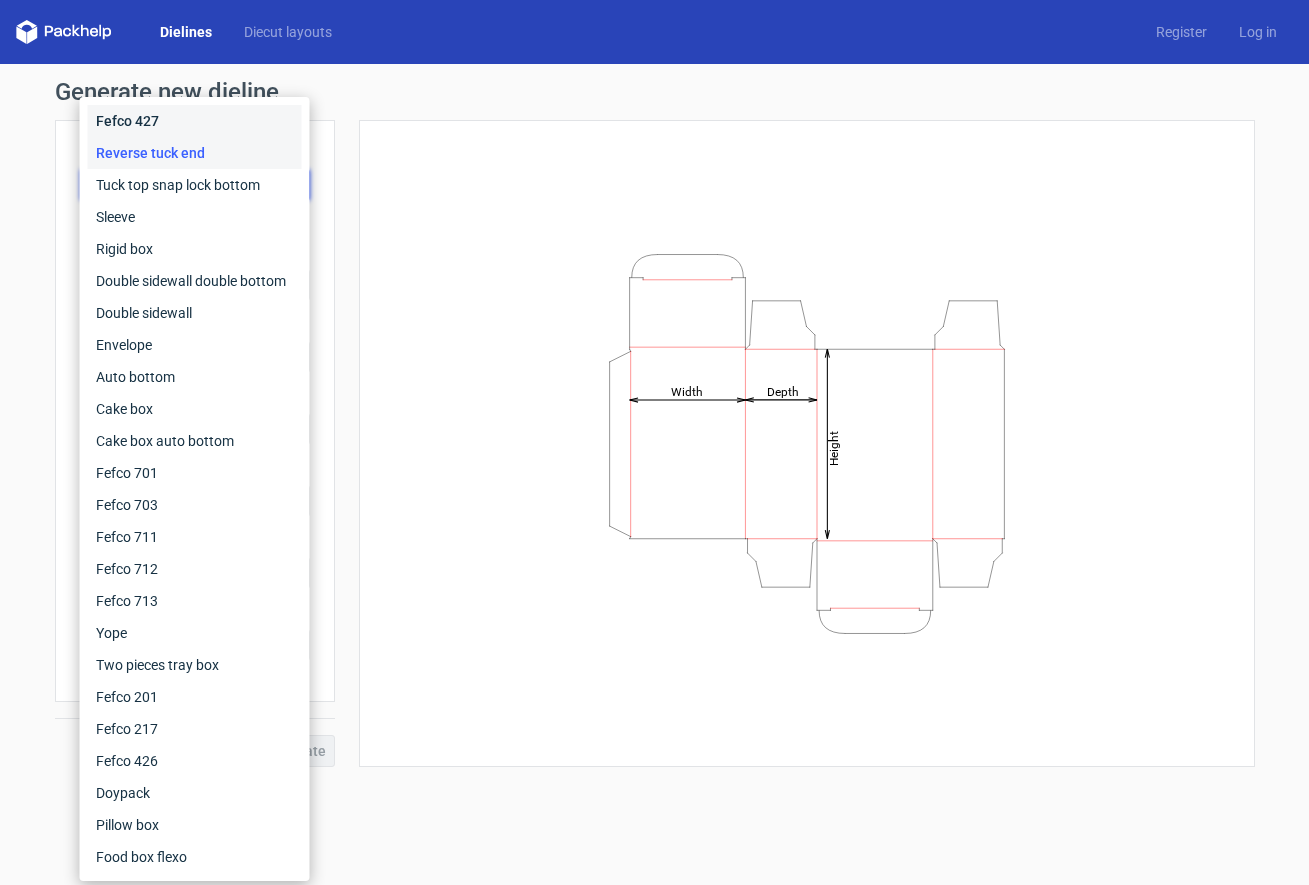 click on "Fefco 427" at bounding box center [195, 121] 